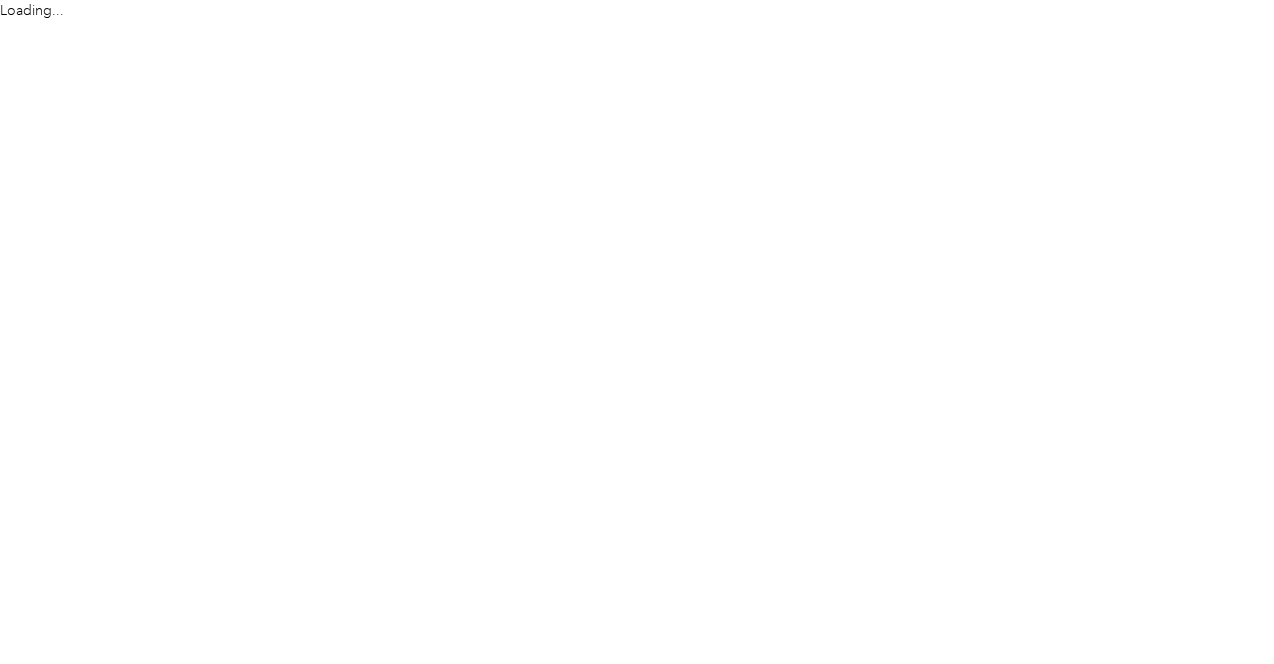 scroll, scrollTop: 0, scrollLeft: 0, axis: both 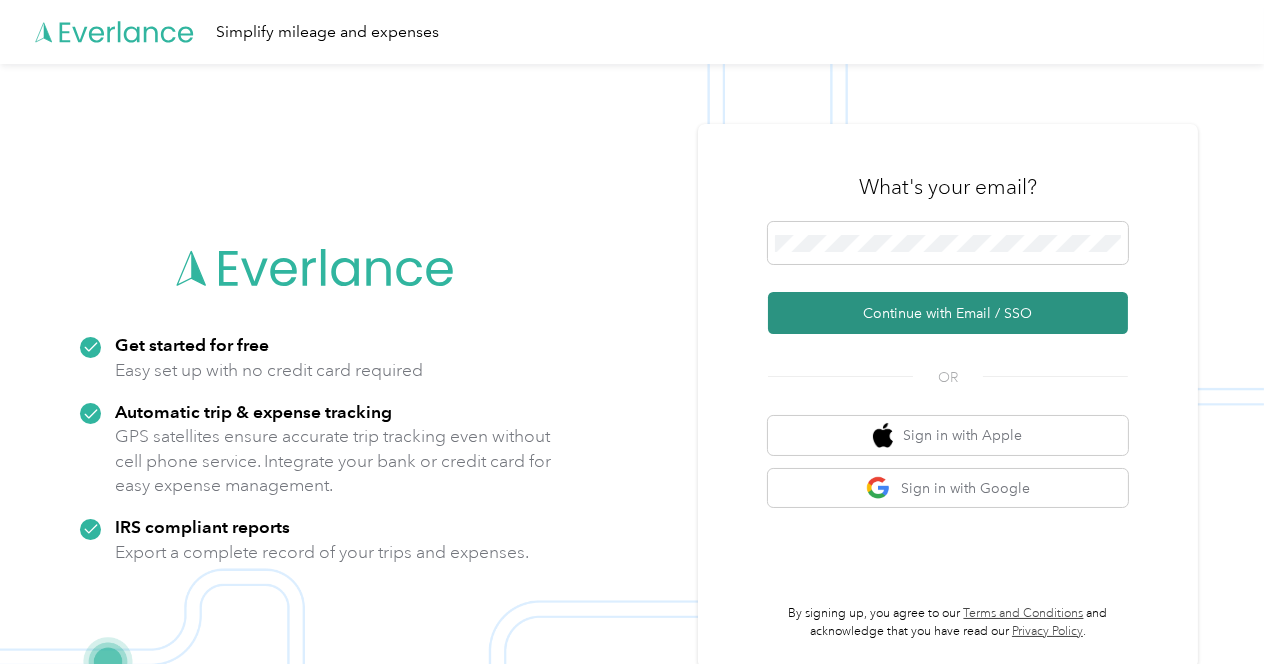 click on "Continue with Email / SSO" at bounding box center [948, 313] 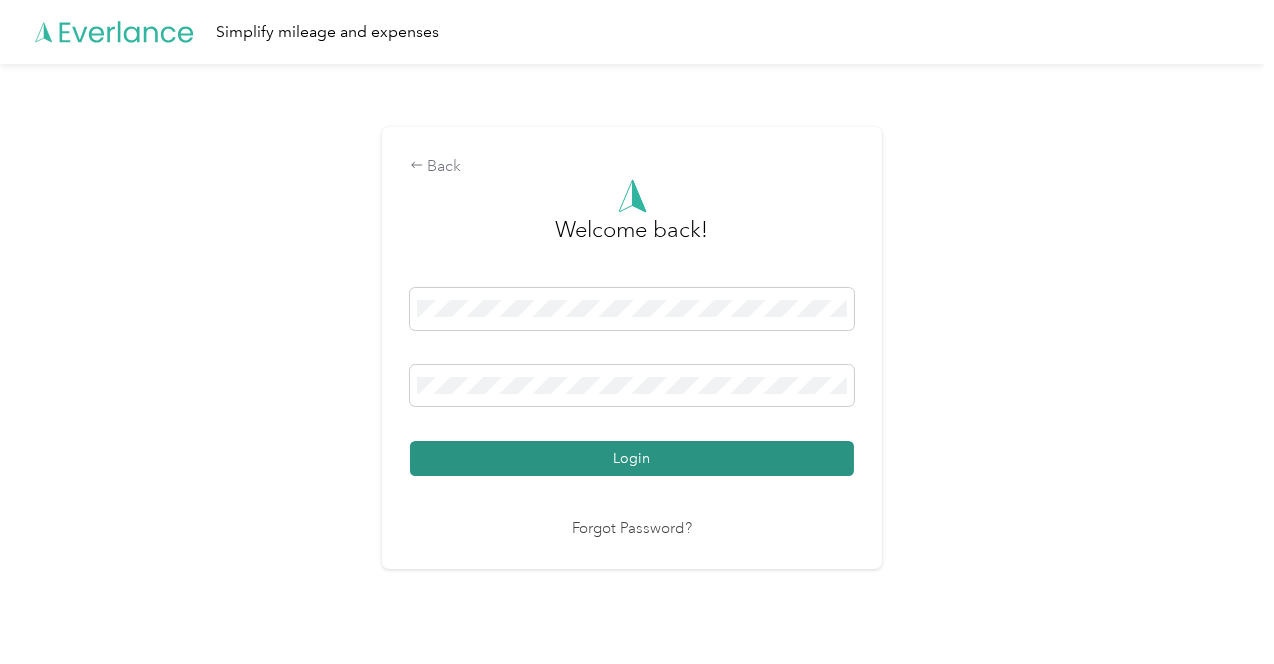 click on "Login" at bounding box center (632, 458) 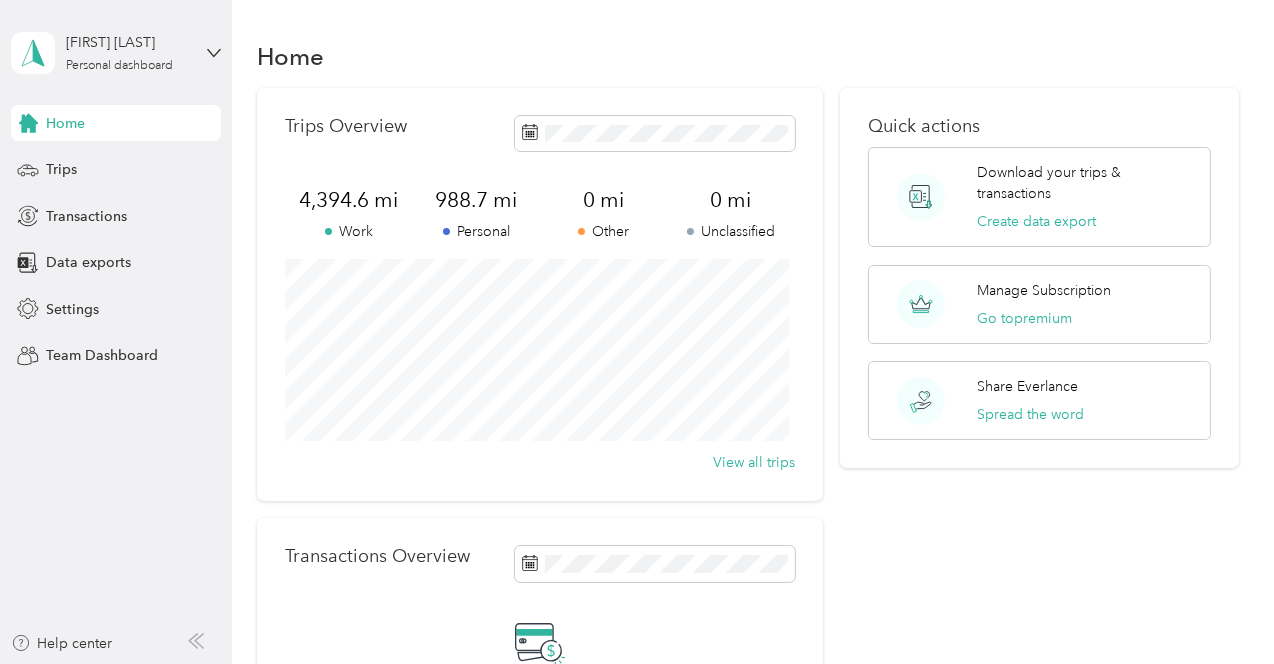 drag, startPoint x: 1119, startPoint y: 15, endPoint x: 741, endPoint y: 20, distance: 378.03308 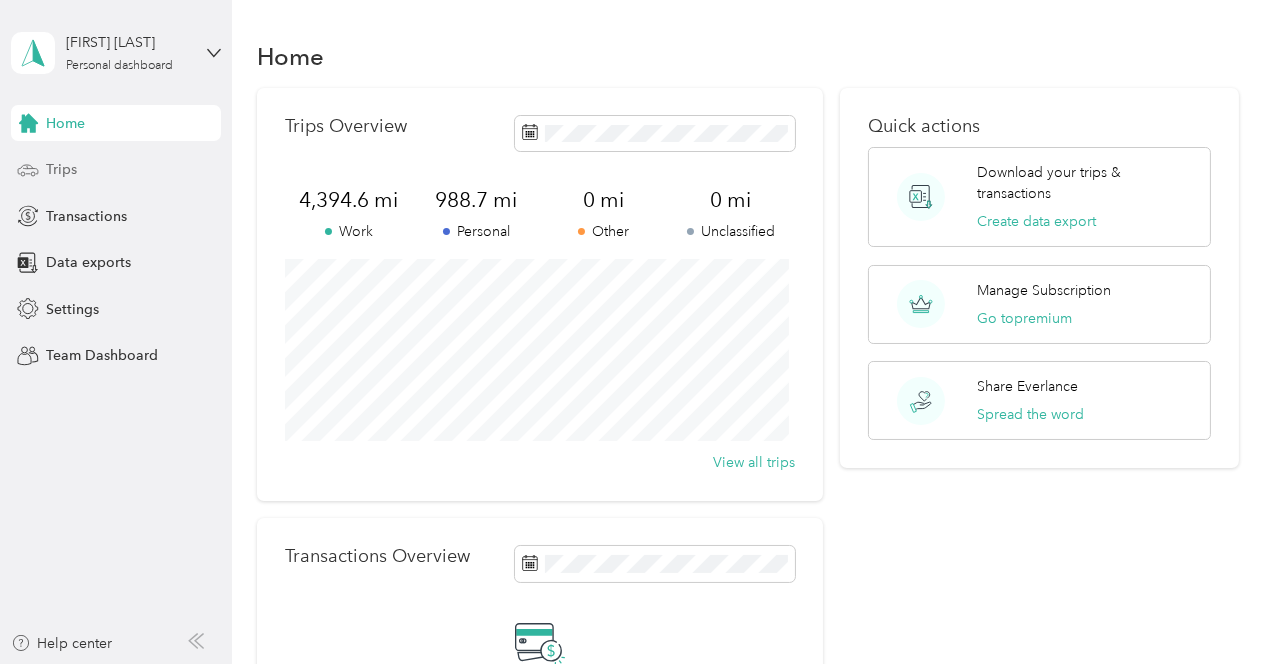 click on "Trips" at bounding box center [61, 169] 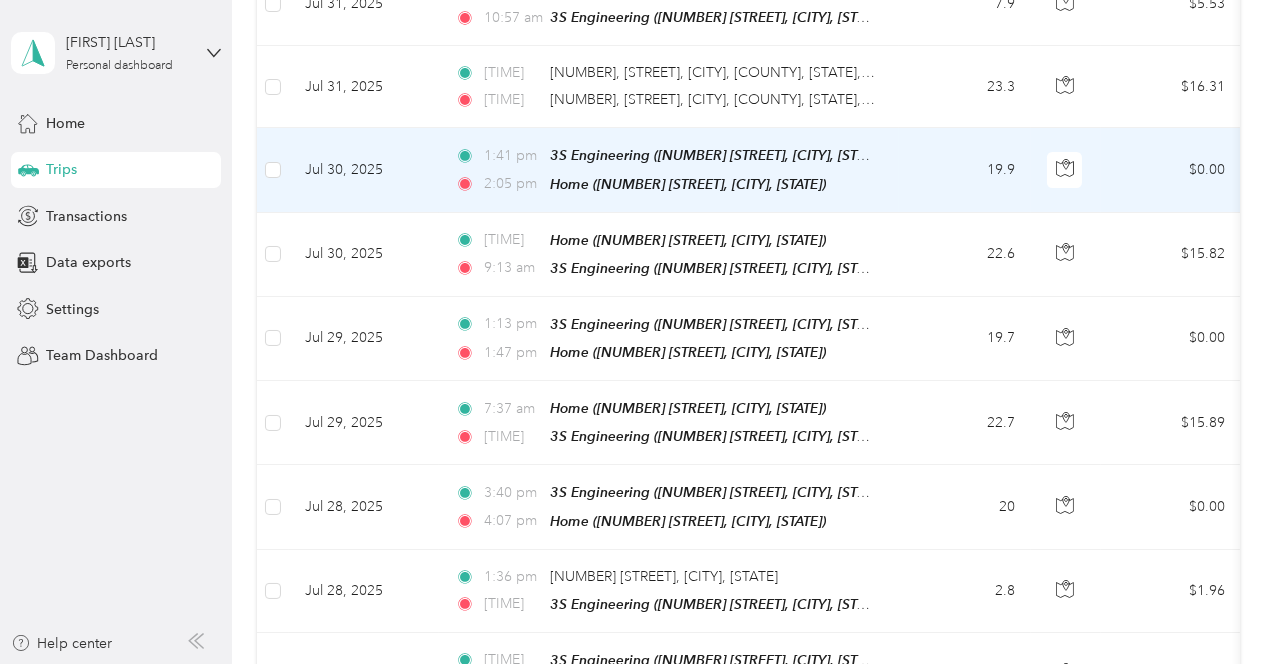 scroll, scrollTop: 714, scrollLeft: 0, axis: vertical 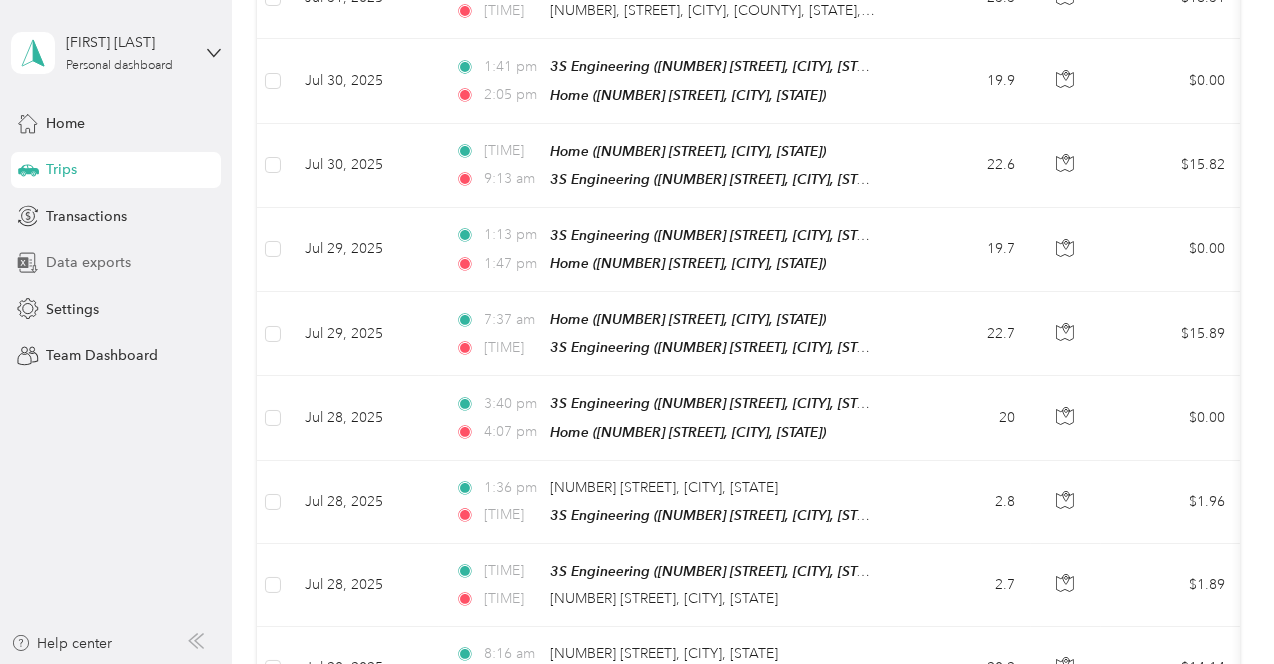 click on "Data exports" at bounding box center [88, 262] 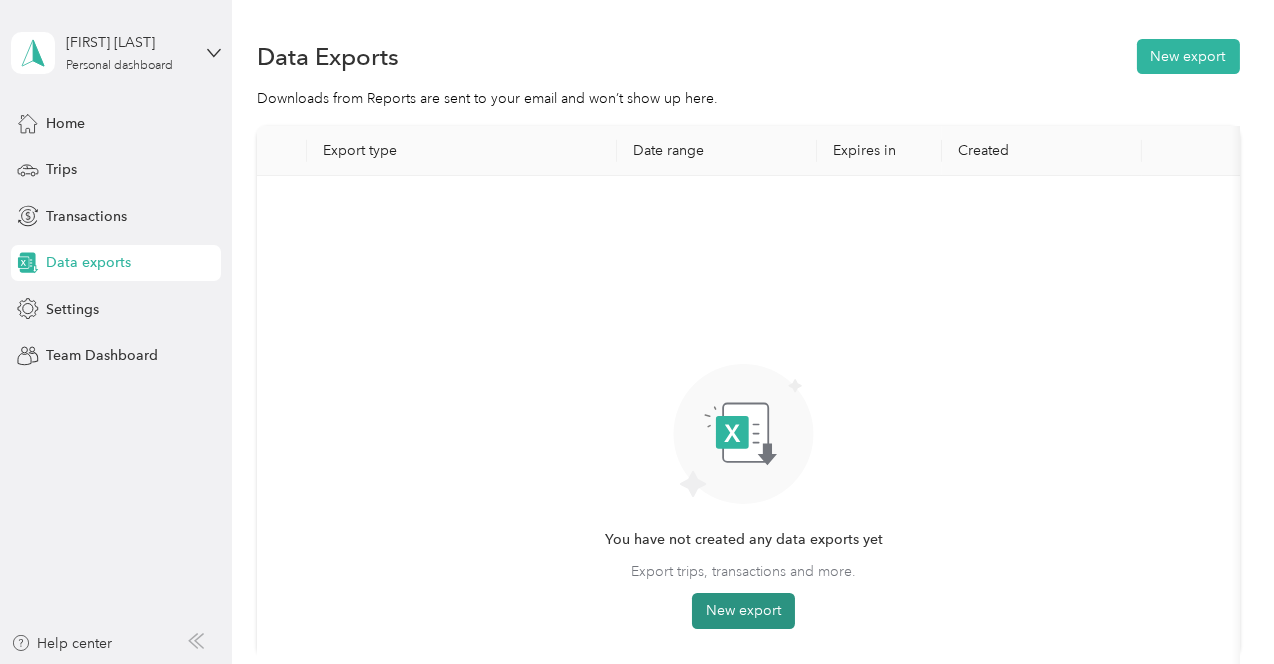 click on "New export" at bounding box center (743, 611) 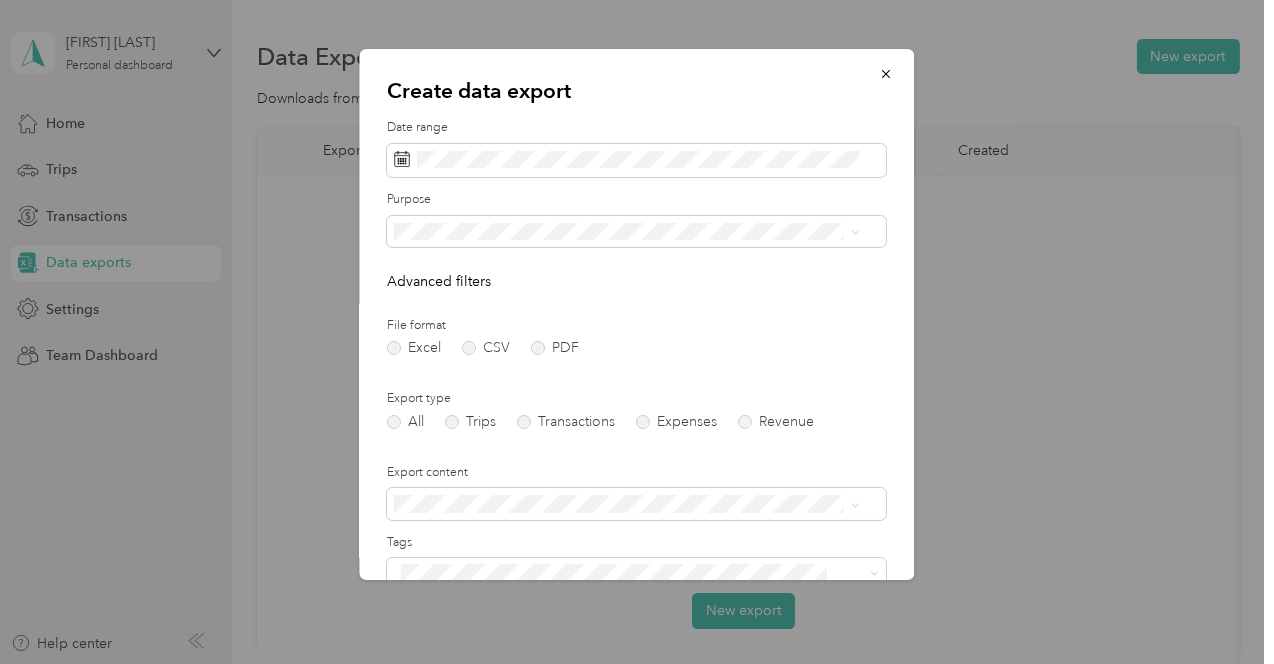 click on "Advanced filters" at bounding box center (637, 281) 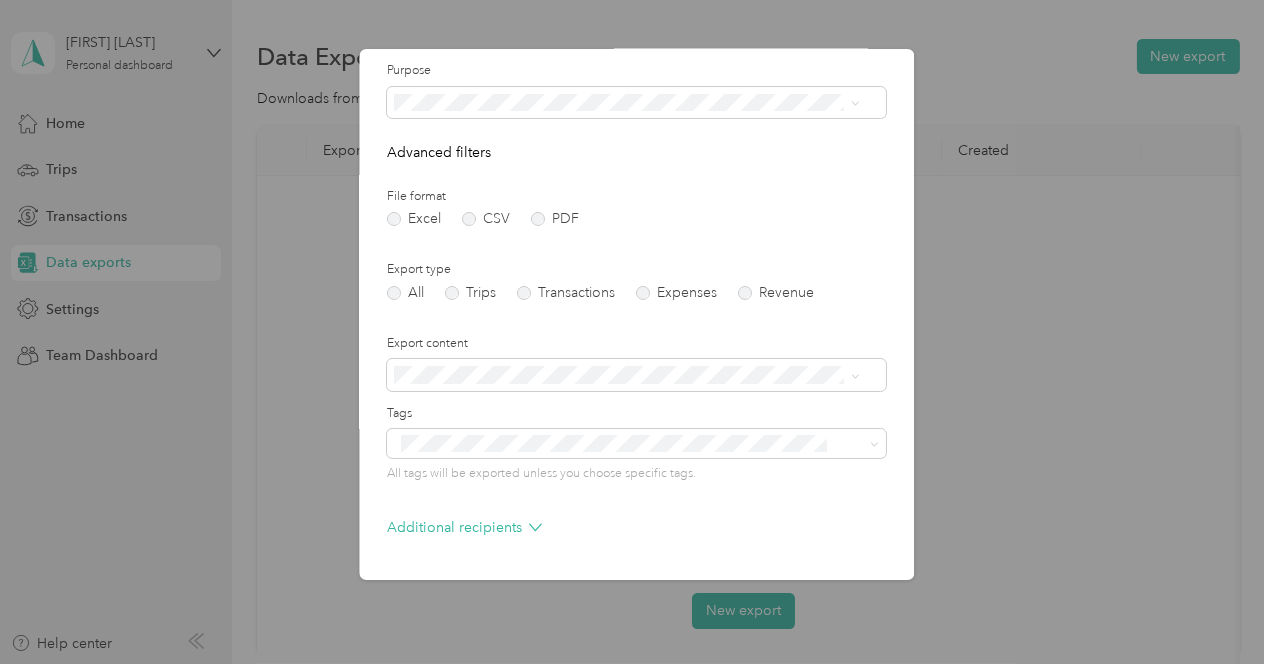 scroll, scrollTop: 195, scrollLeft: 0, axis: vertical 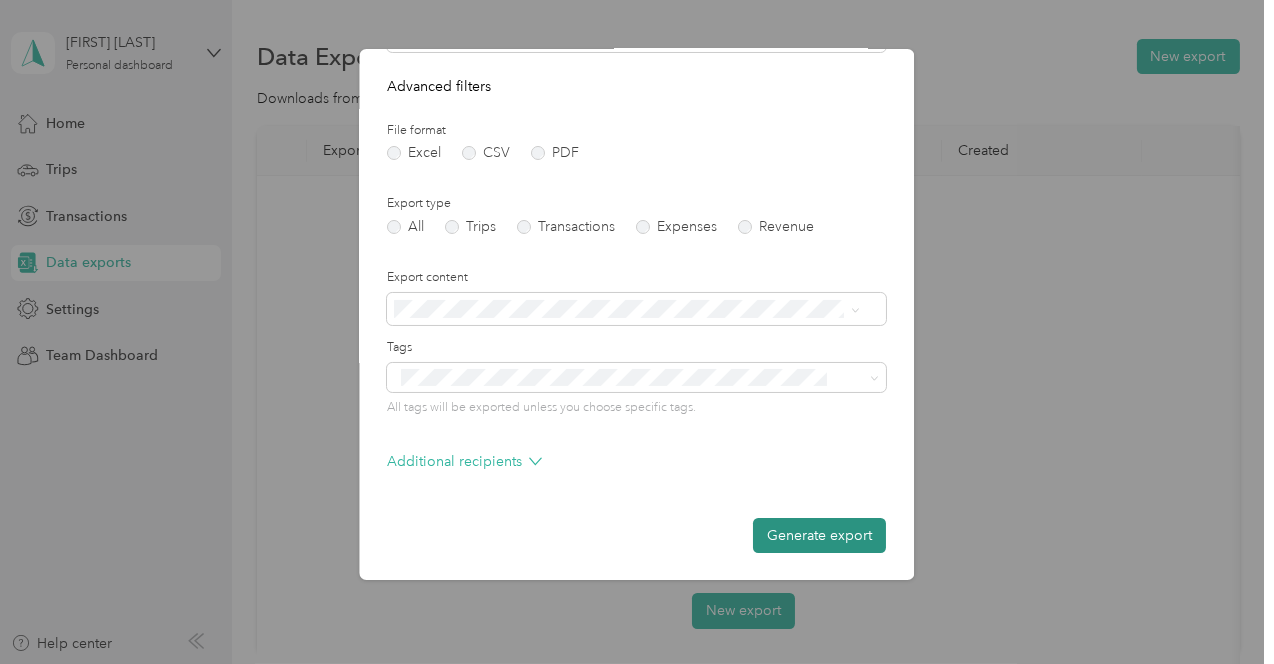 click on "Generate export" at bounding box center (820, 535) 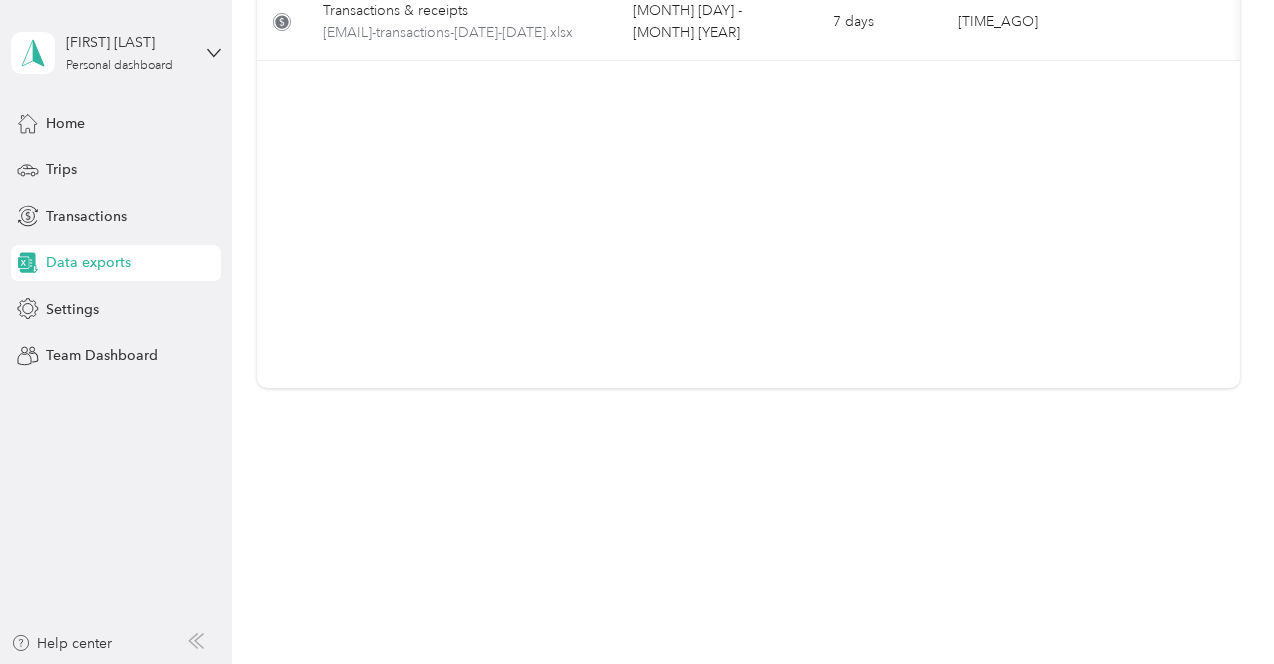 scroll, scrollTop: 19, scrollLeft: 0, axis: vertical 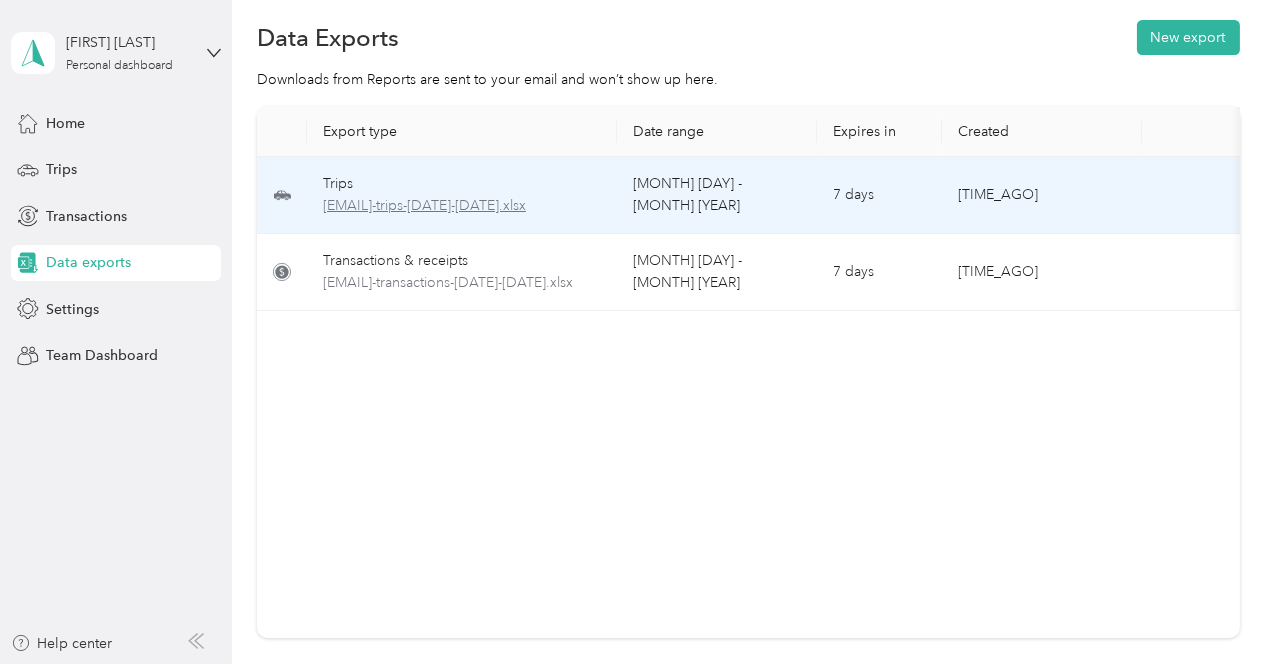 click on "[EMAIL]-[TRIPS]-[DATE]-[DATE].xlsx" at bounding box center [462, 206] 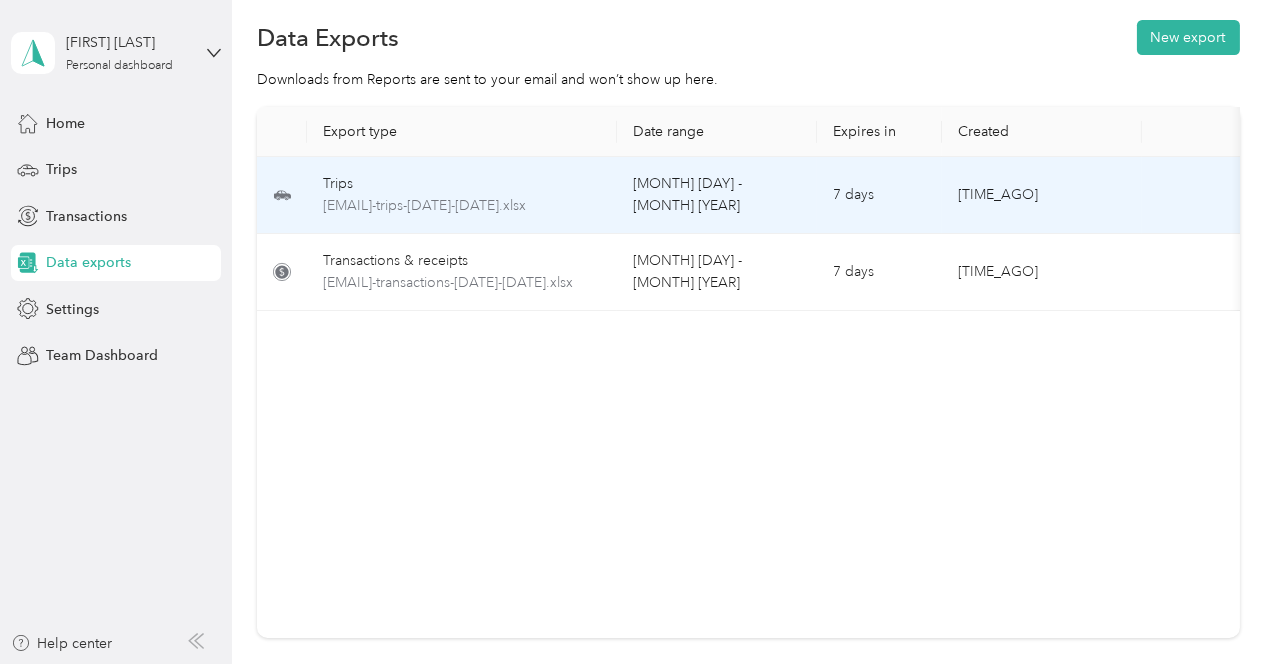 click on "Trips" at bounding box center [462, 184] 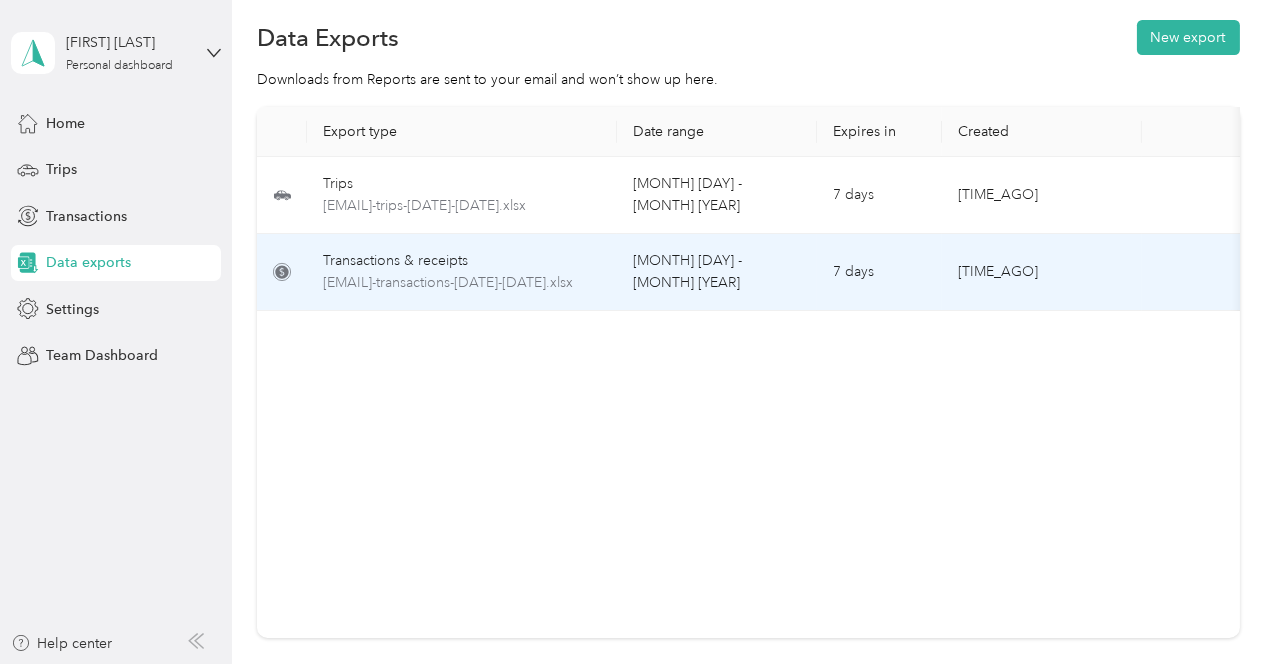click on "Transactions & receipts" at bounding box center [462, 261] 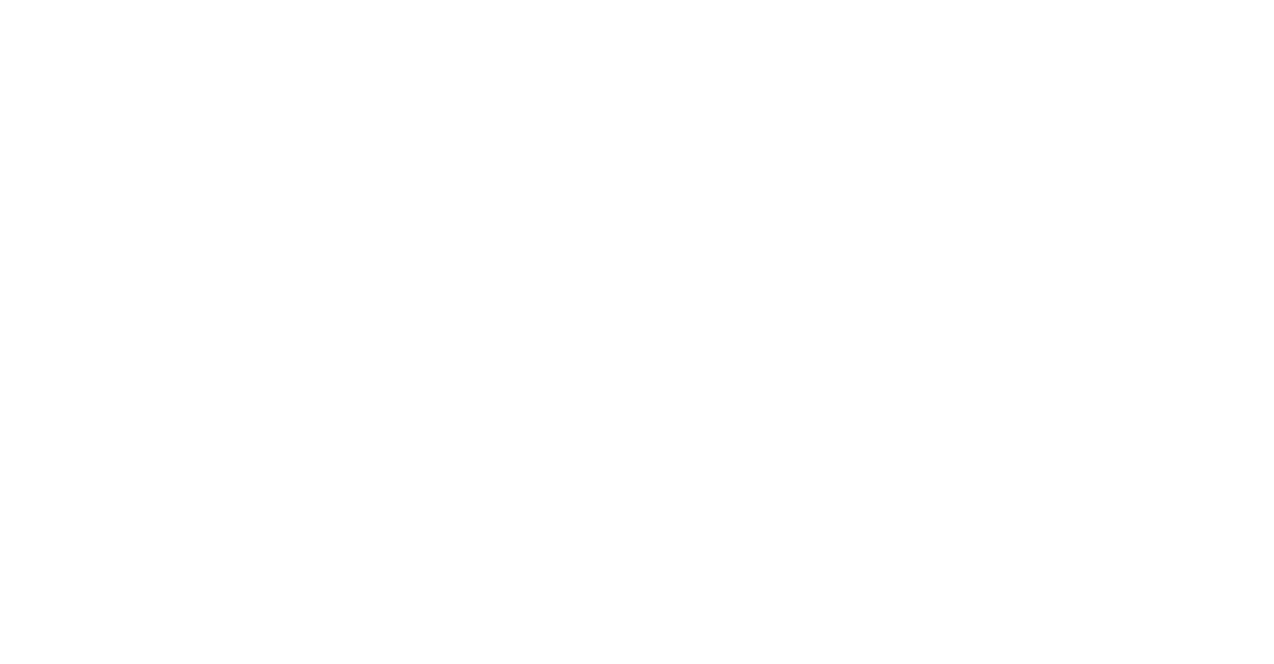 scroll, scrollTop: 0, scrollLeft: 0, axis: both 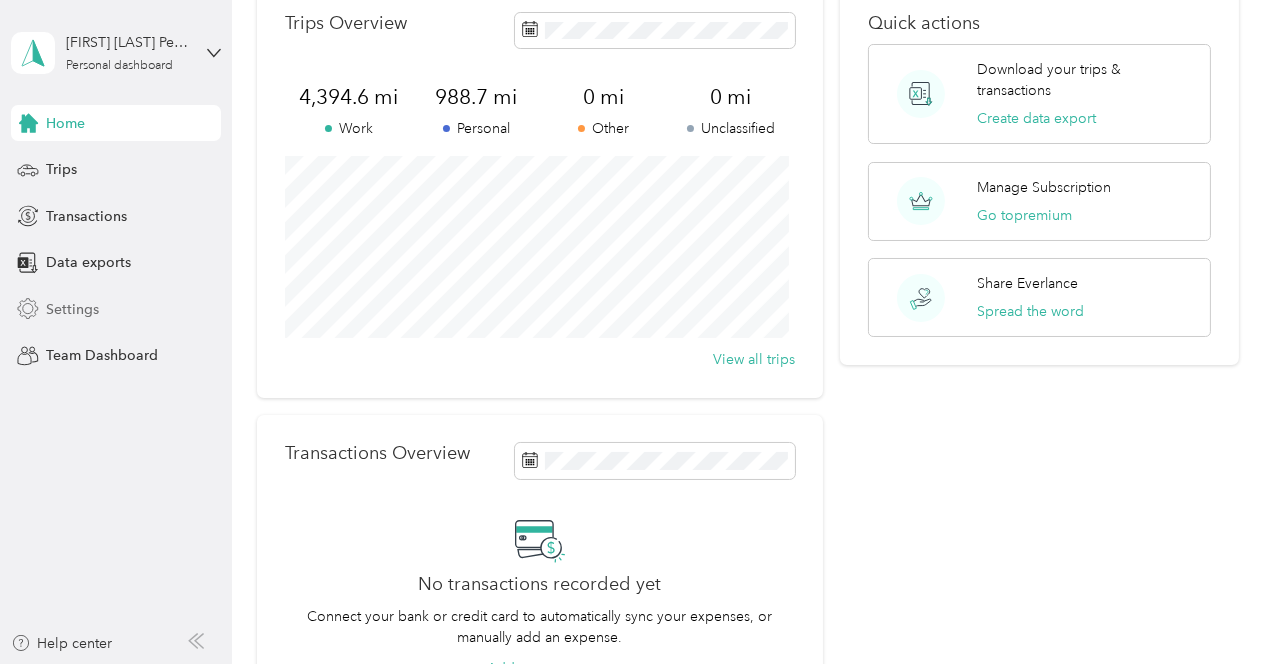 click on "Settings" at bounding box center [72, 309] 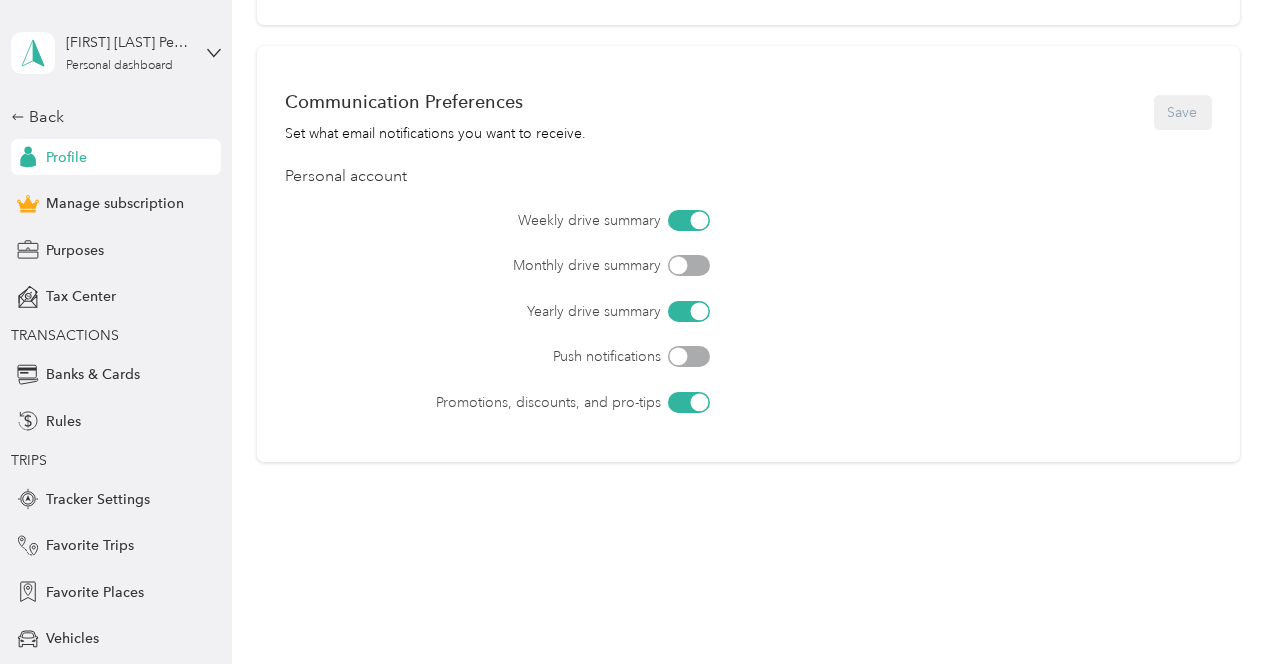 scroll, scrollTop: 868, scrollLeft: 0, axis: vertical 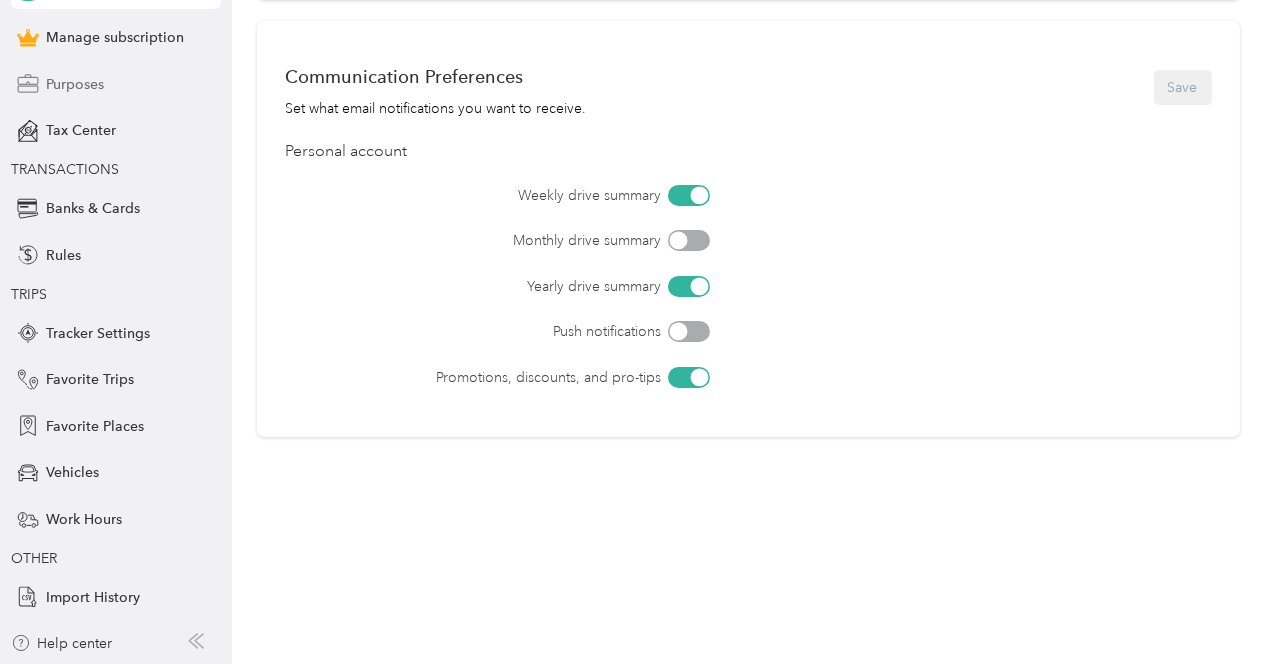 click on "Purposes" at bounding box center (75, 84) 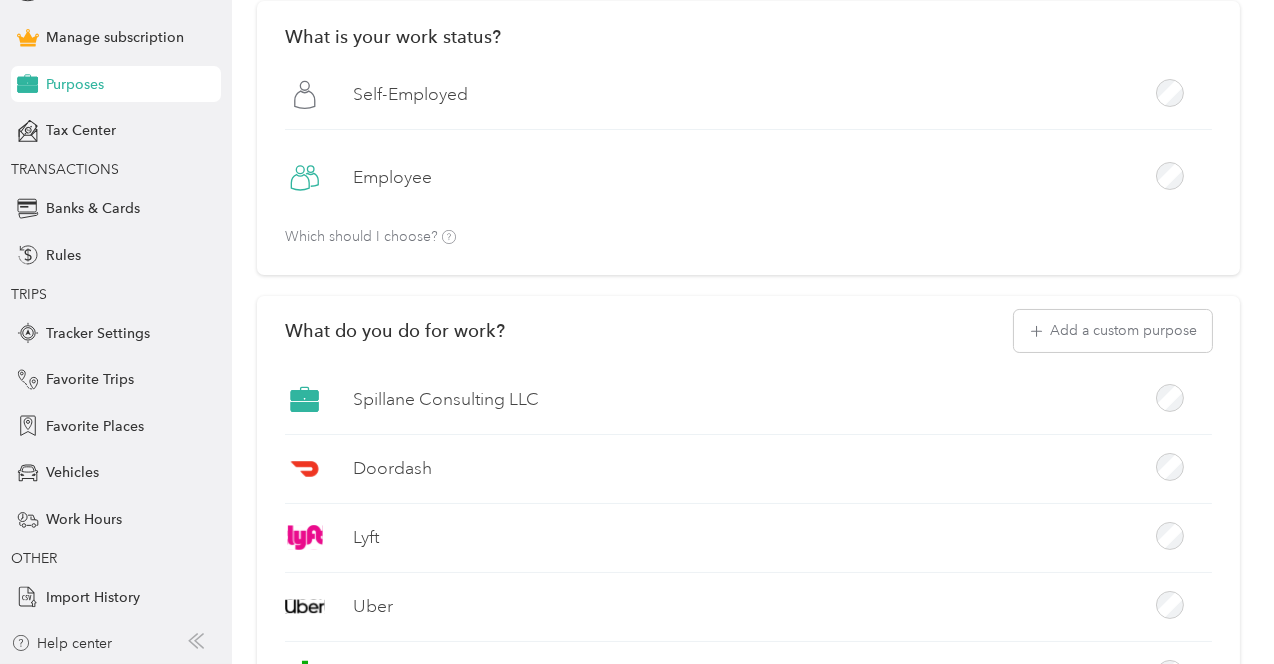 scroll, scrollTop: 868, scrollLeft: 0, axis: vertical 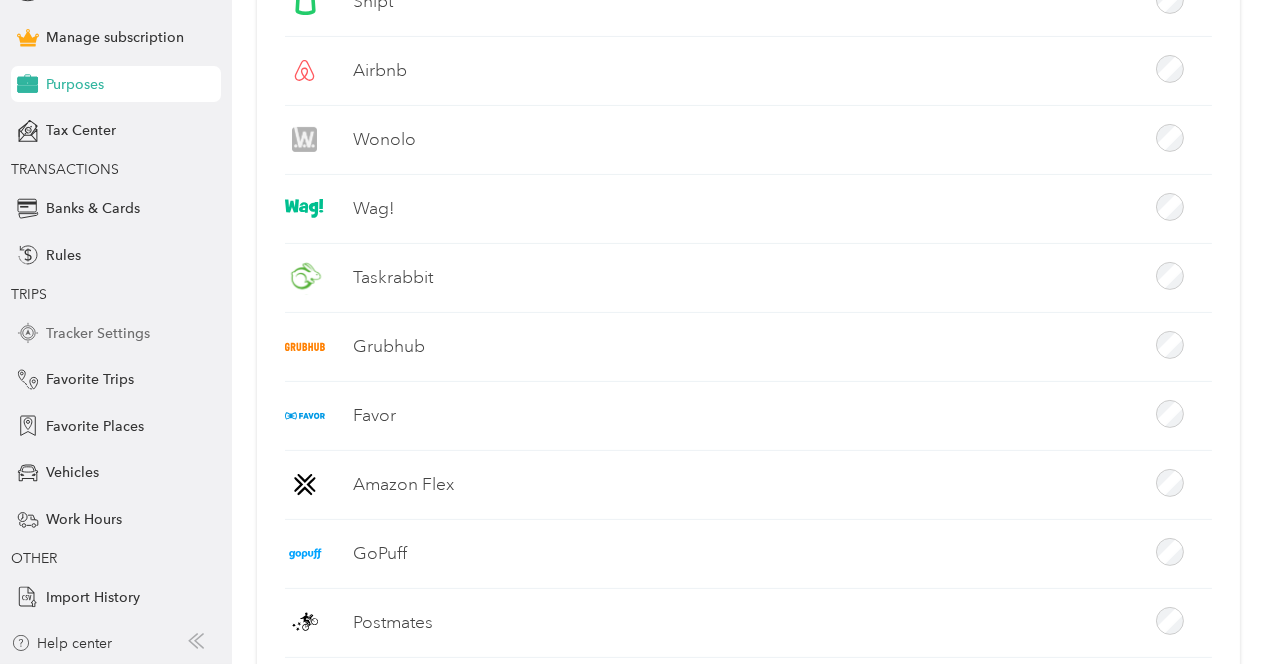 click on "Tracker Settings" at bounding box center (98, 333) 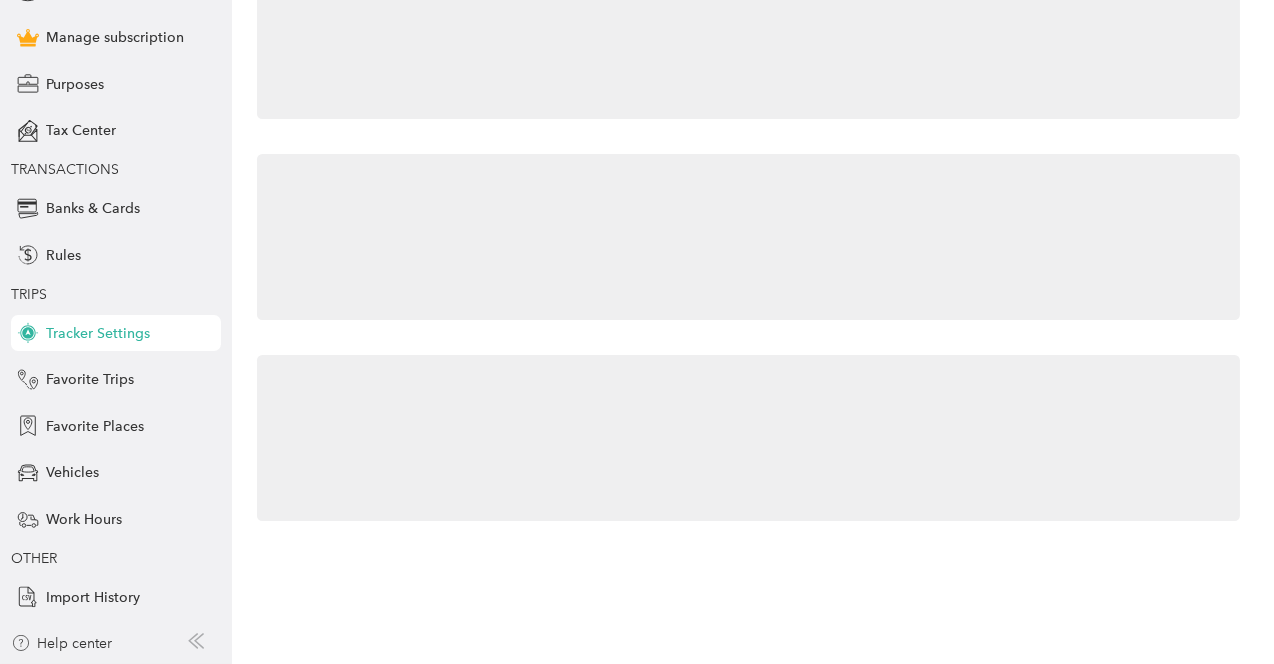 scroll, scrollTop: 5, scrollLeft: 0, axis: vertical 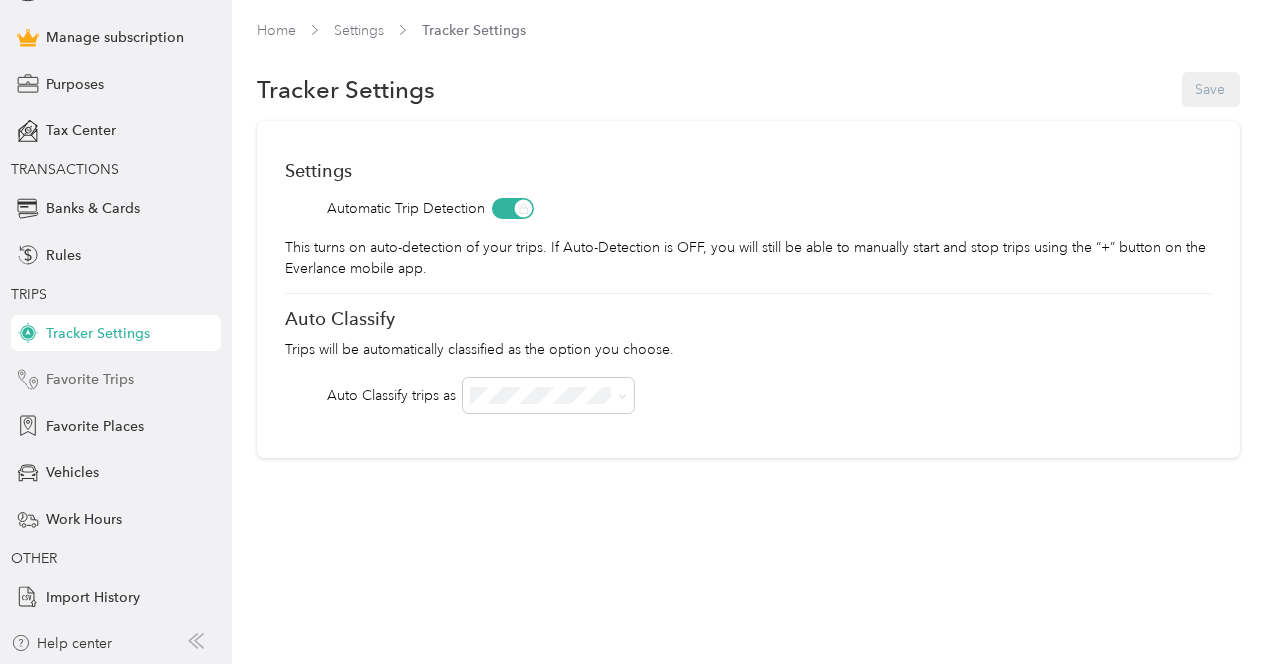 click on "Favorite Trips" at bounding box center [90, 379] 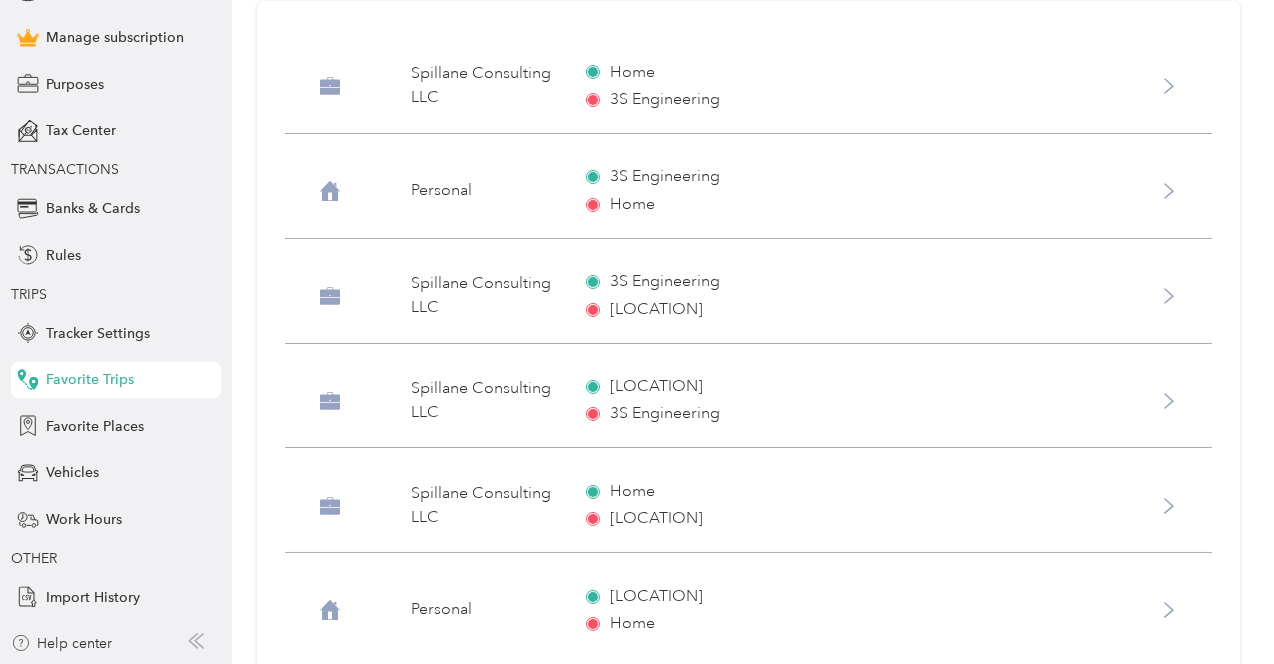 scroll, scrollTop: 0, scrollLeft: 0, axis: both 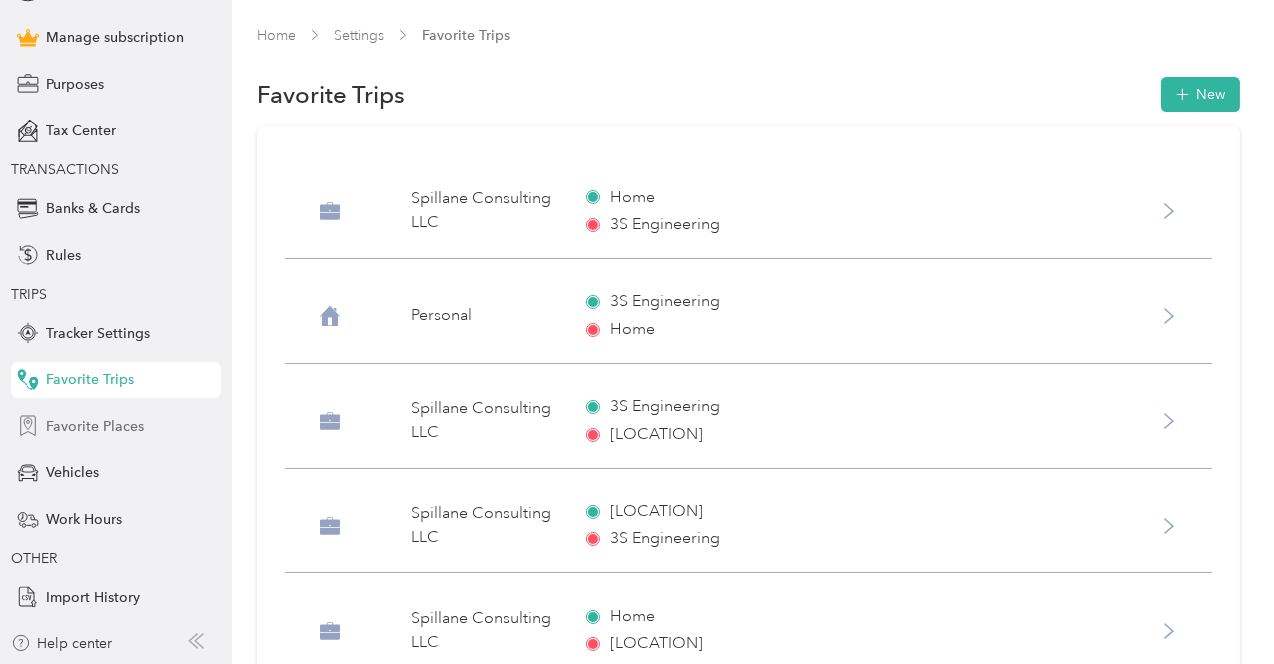 click on "Favorite Places" at bounding box center (95, 426) 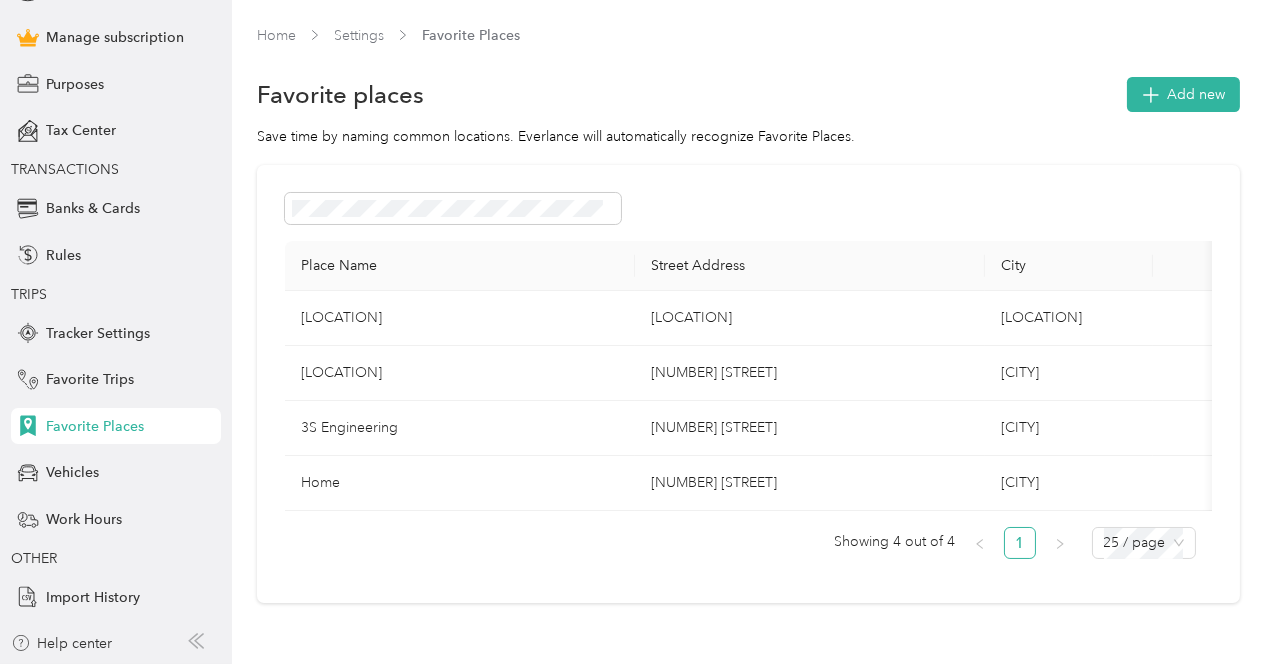scroll, scrollTop: 0, scrollLeft: 0, axis: both 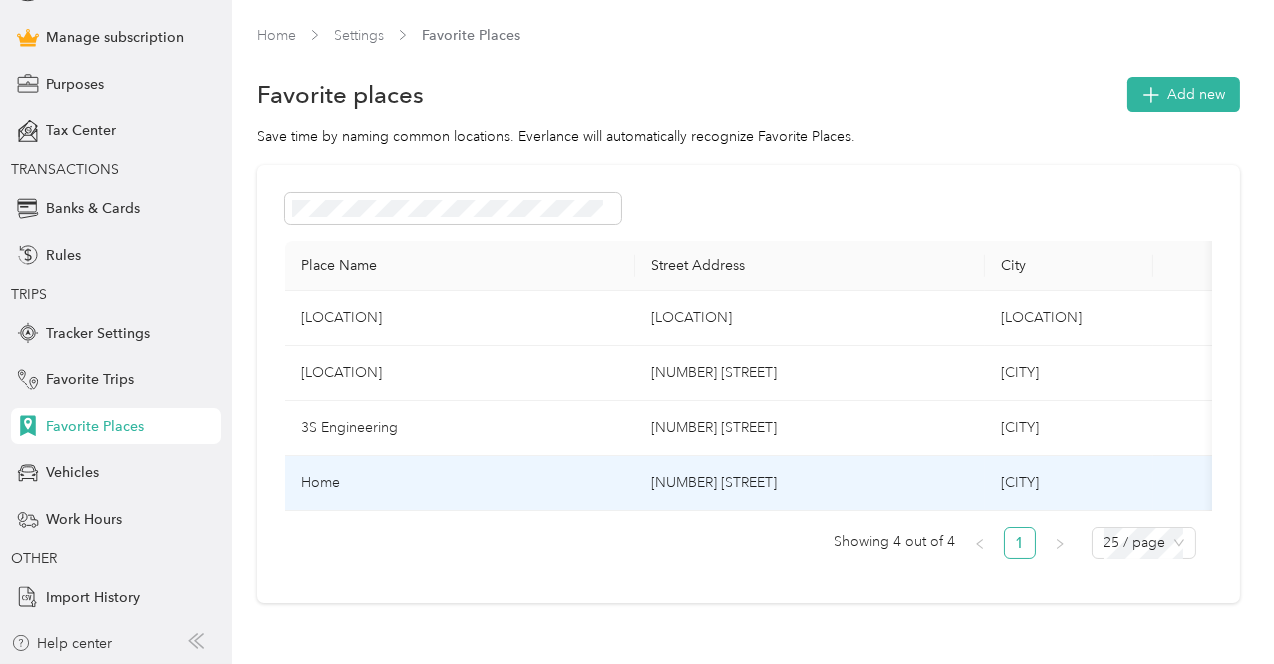 click on "Home" at bounding box center (460, 483) 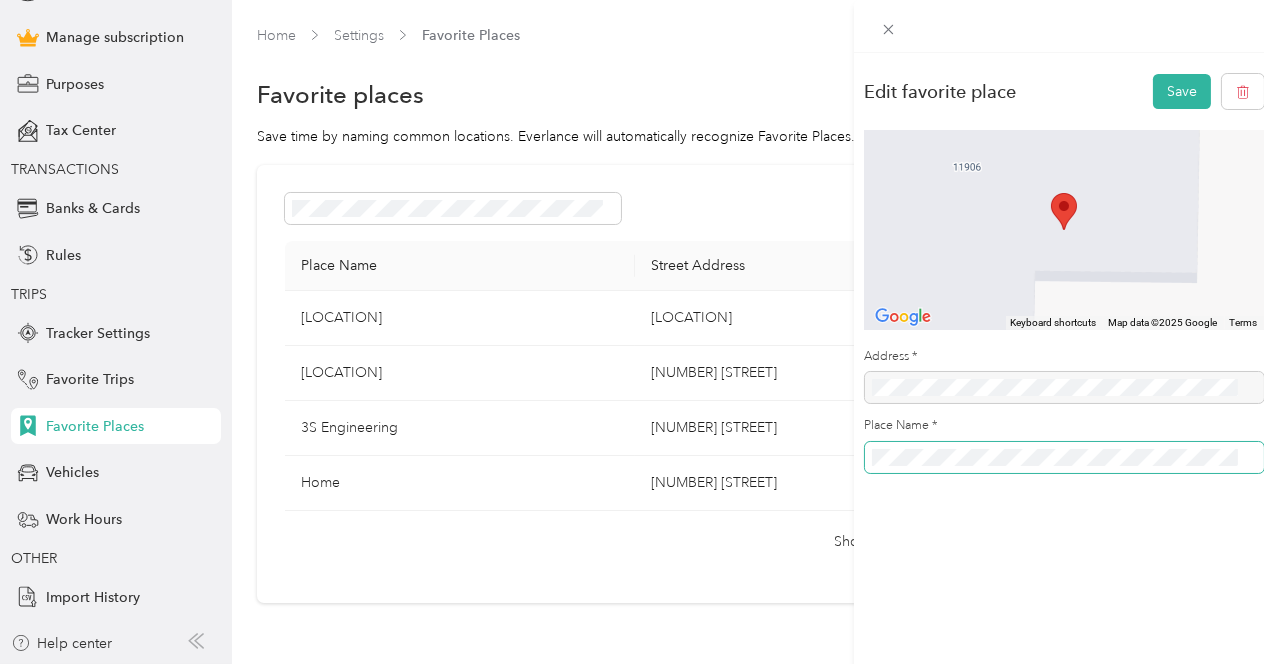 click on "Edit favorite place Save To navigate the map with touch gestures double-tap and hold your finger on the map, then drag the map. ← Move left → Move right ↑ Move up ↓ Move down + Zoom in - Zoom out Home Jump left by 75% End Jump right by 75% Page Up Jump up by 75% Page Down Jump down by 75% Keyboard shortcuts Map Data Map data ©2025 Google Map data ©2025 Google 2 m  Click to toggle between metric and imperial units Terms Report a map error Address   * Place Name   *" at bounding box center (637, 332) 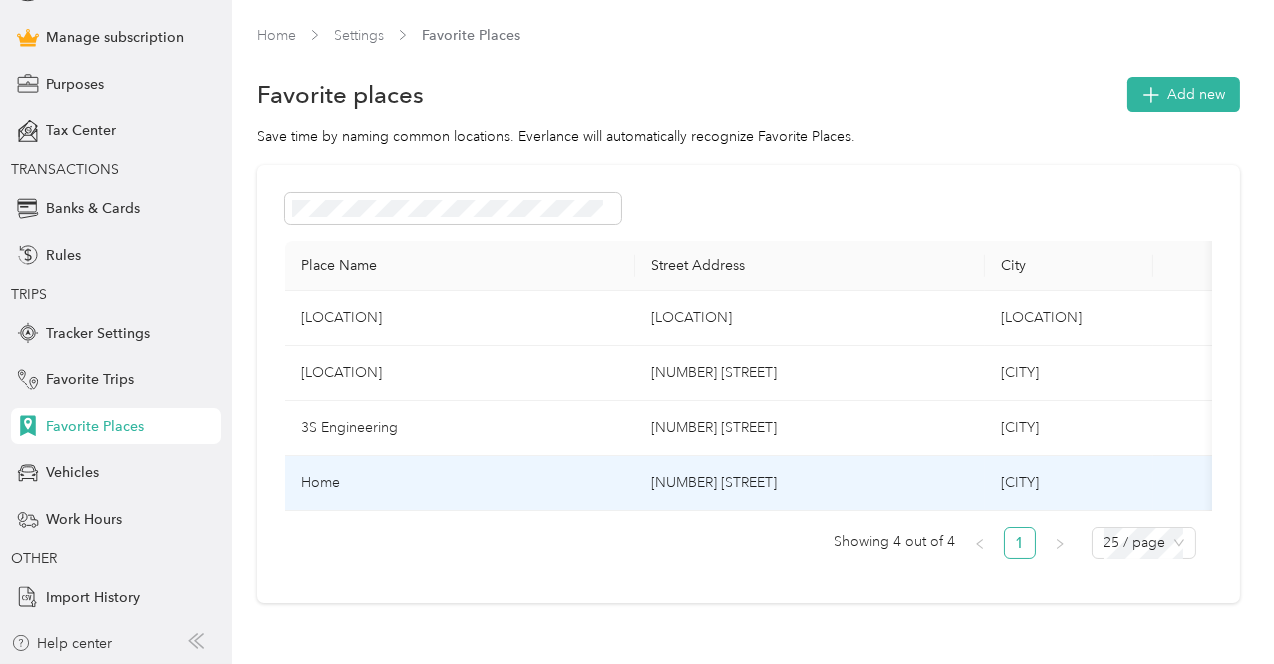 click on "[NUMBER] [STREET]" at bounding box center (810, 483) 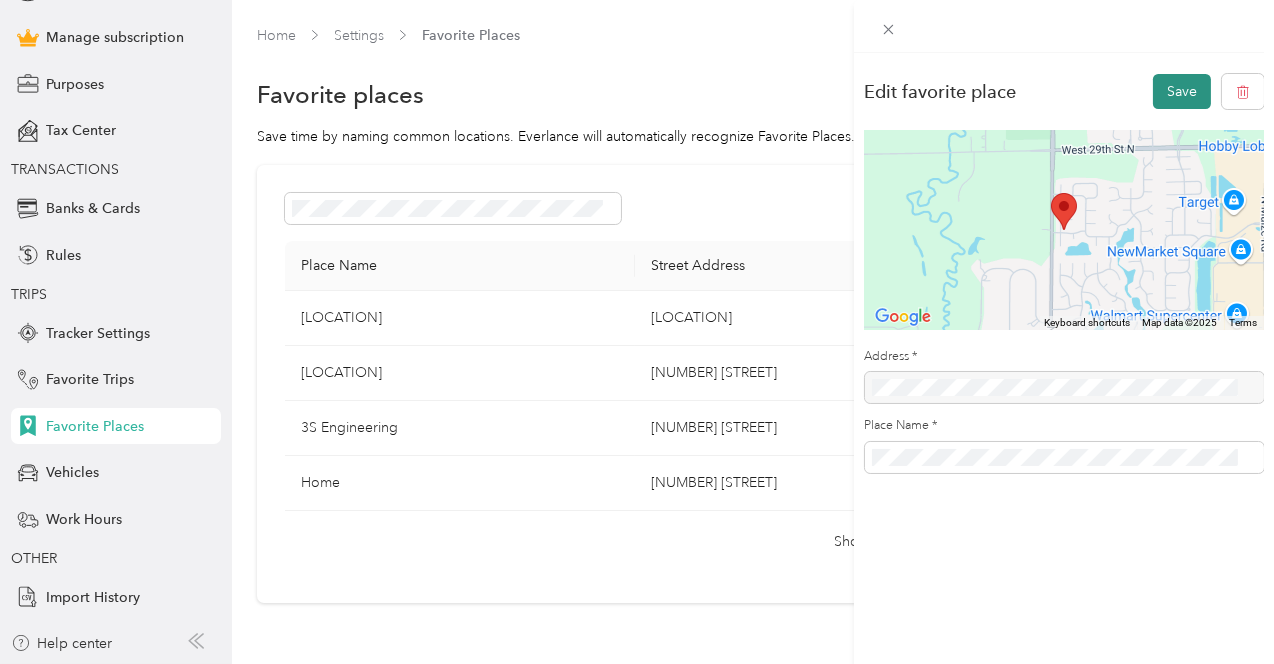 click on "Save" at bounding box center [1182, 91] 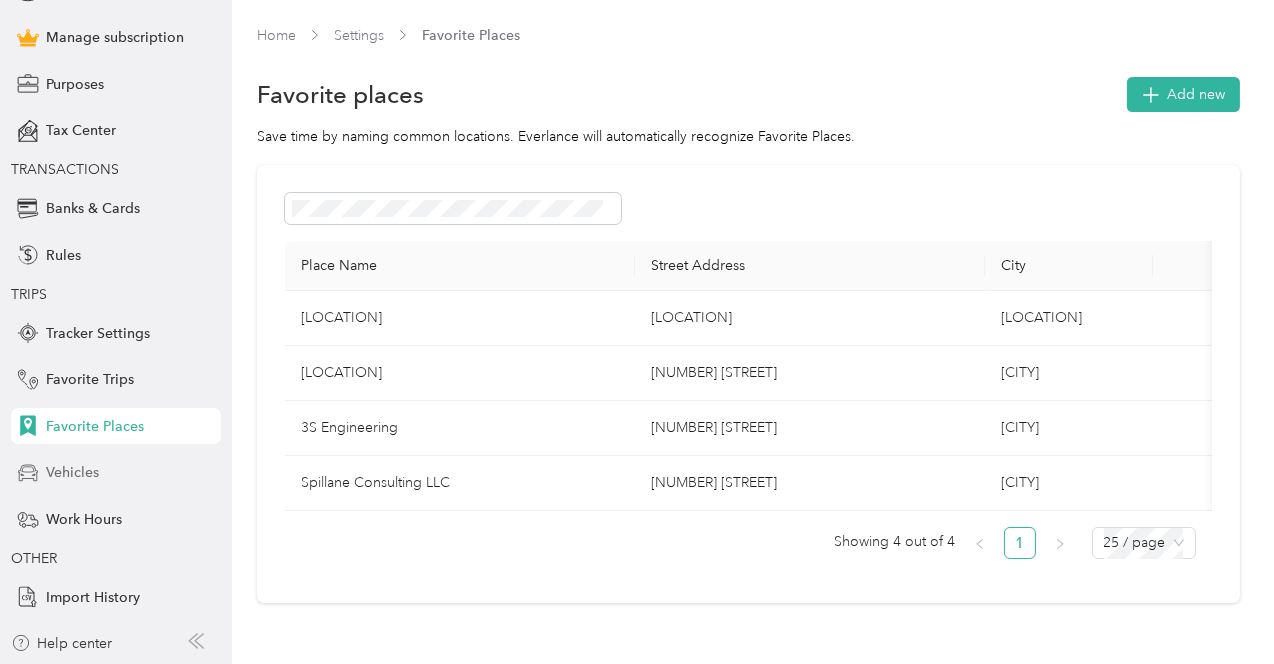 click on "Vehicles" at bounding box center [72, 472] 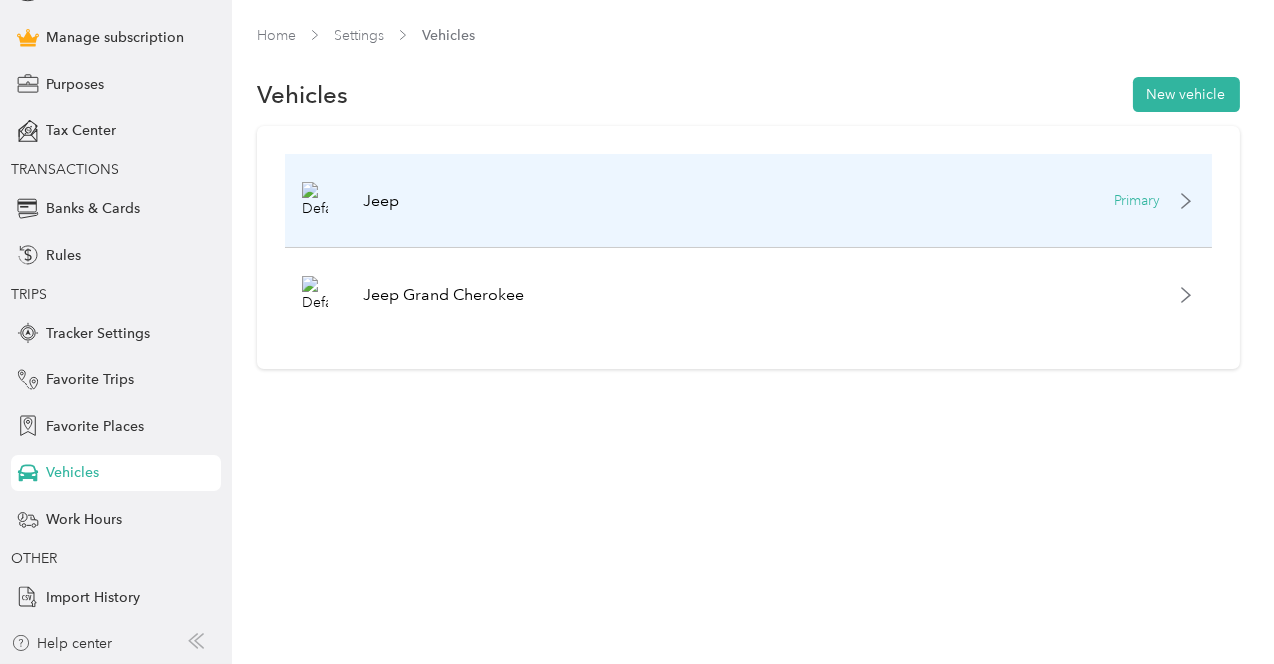click on "Jeep" at bounding box center (381, 201) 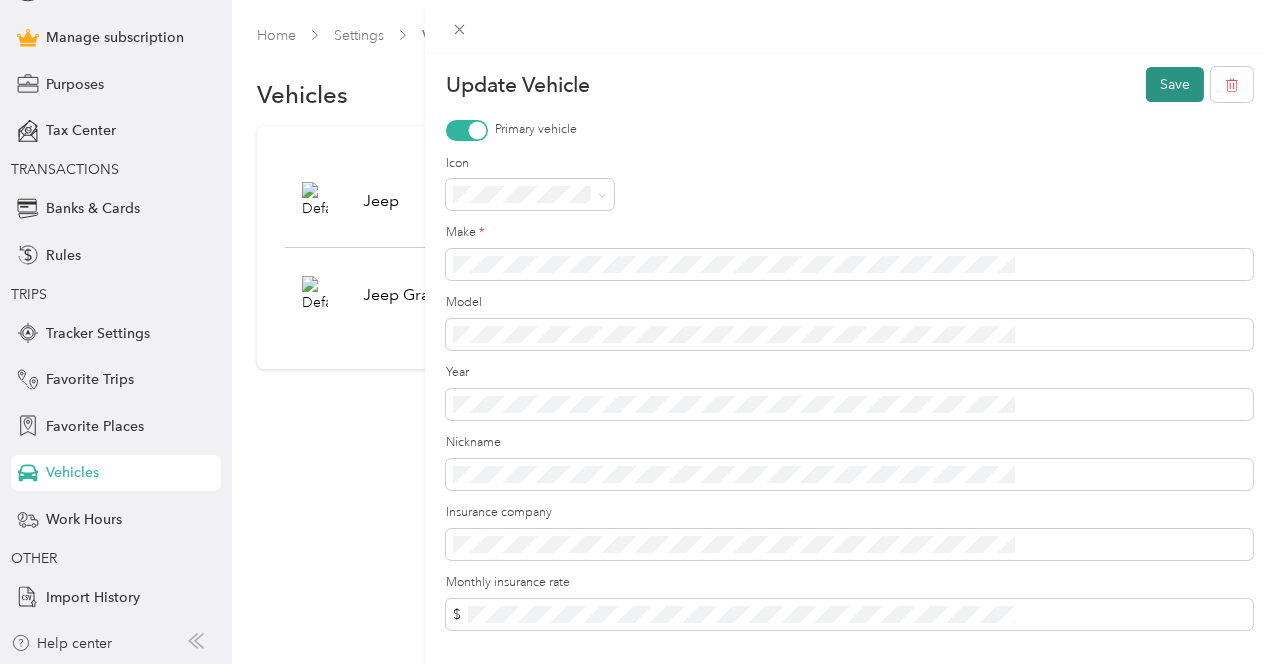 click on "Save" at bounding box center [1175, 84] 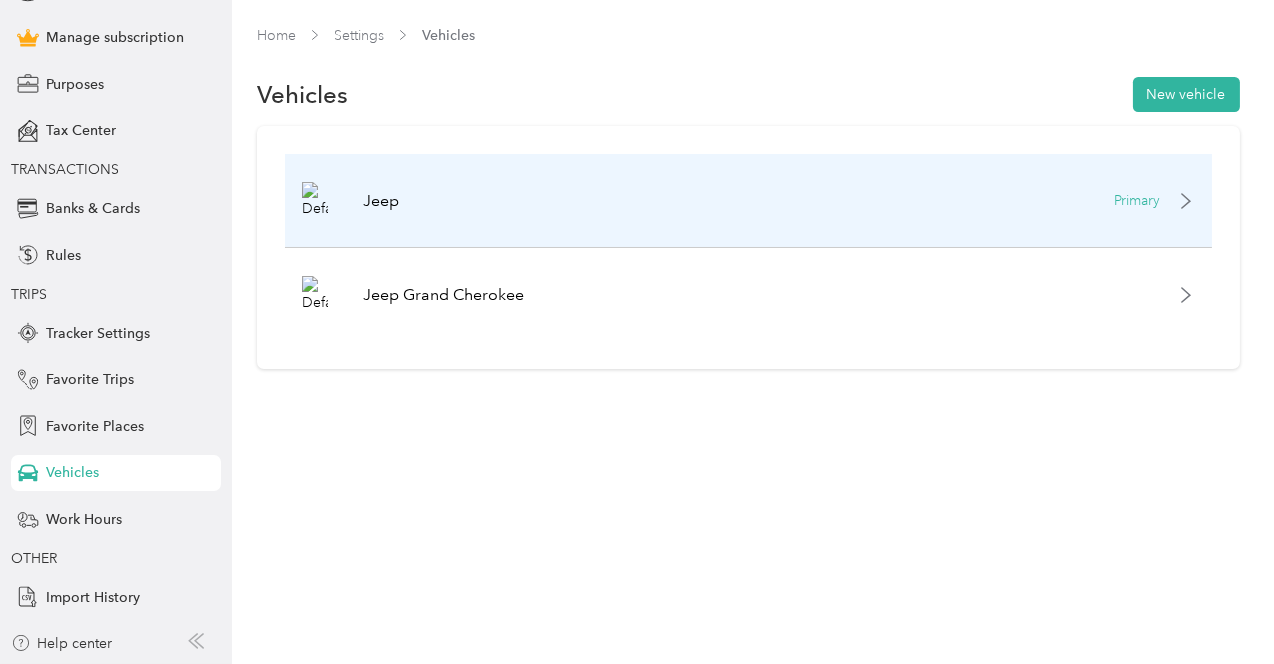 click on "Jeep Primary" at bounding box center [748, 201] 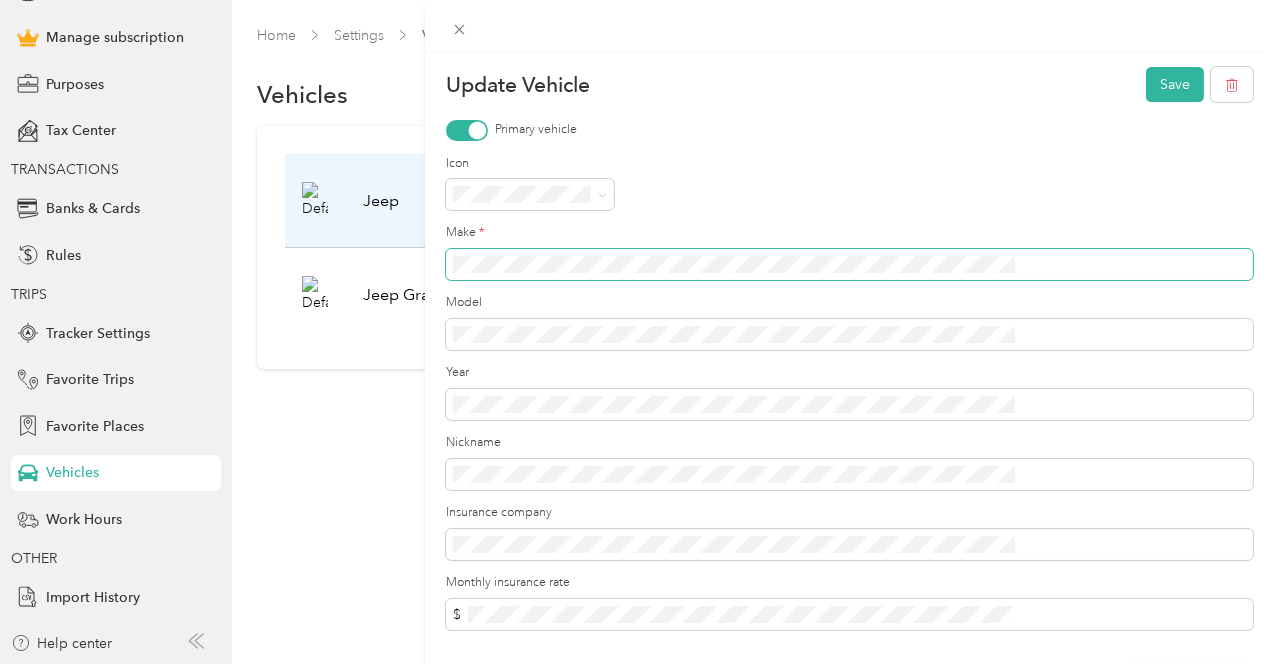 click on "Update Vehicle Save Primary vehicle   Icon   Make   * Model   Year   Nickname   Insurance company   Monthly insurance rate   $ Odometer readings Add earlier year 2025   mi" at bounding box center (637, 332) 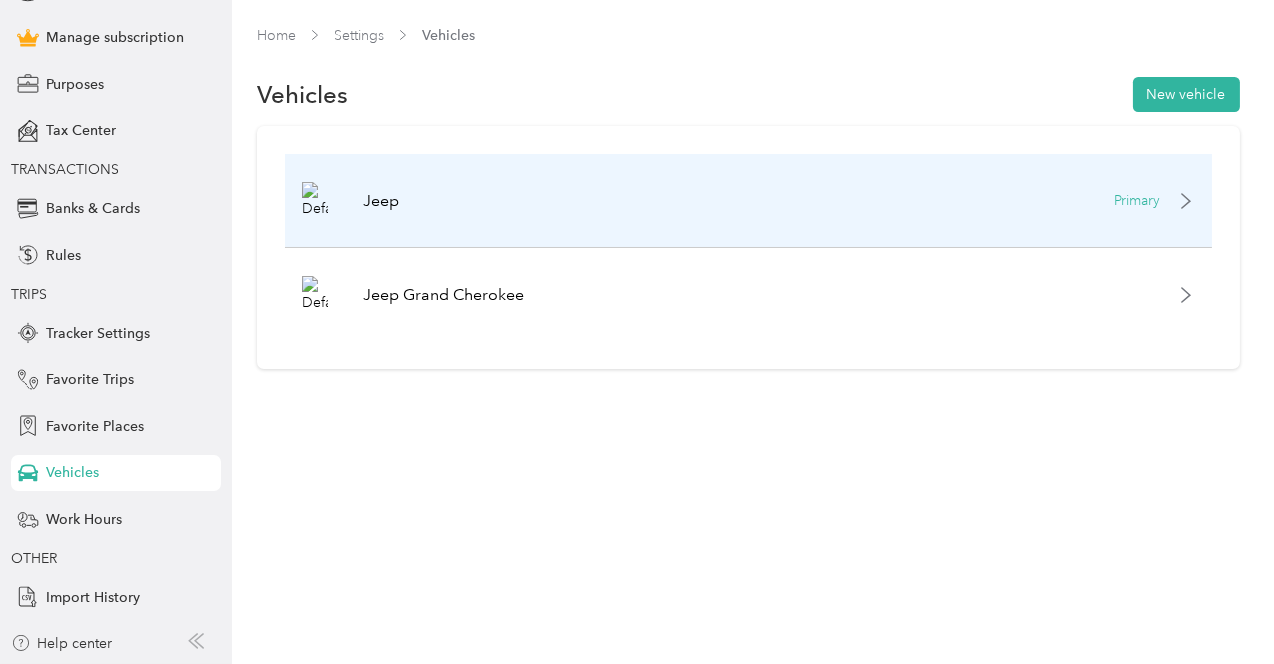 click on "Jeep Primary" at bounding box center [748, 201] 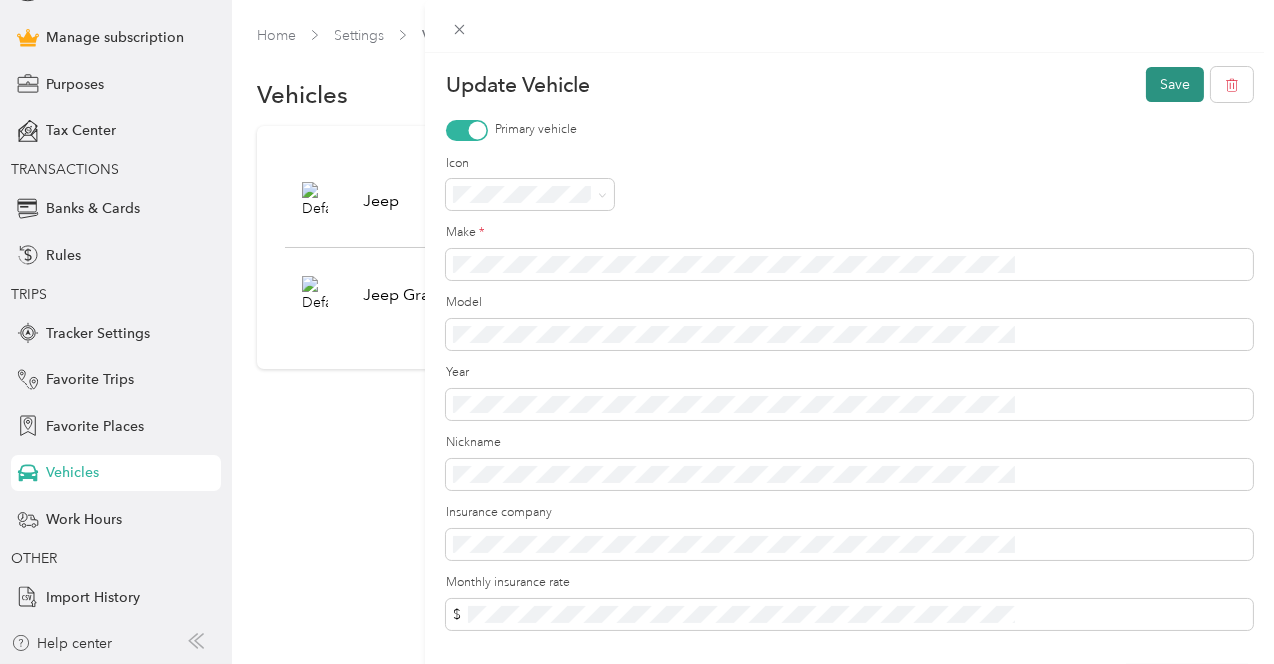 click on "Save" at bounding box center (1175, 84) 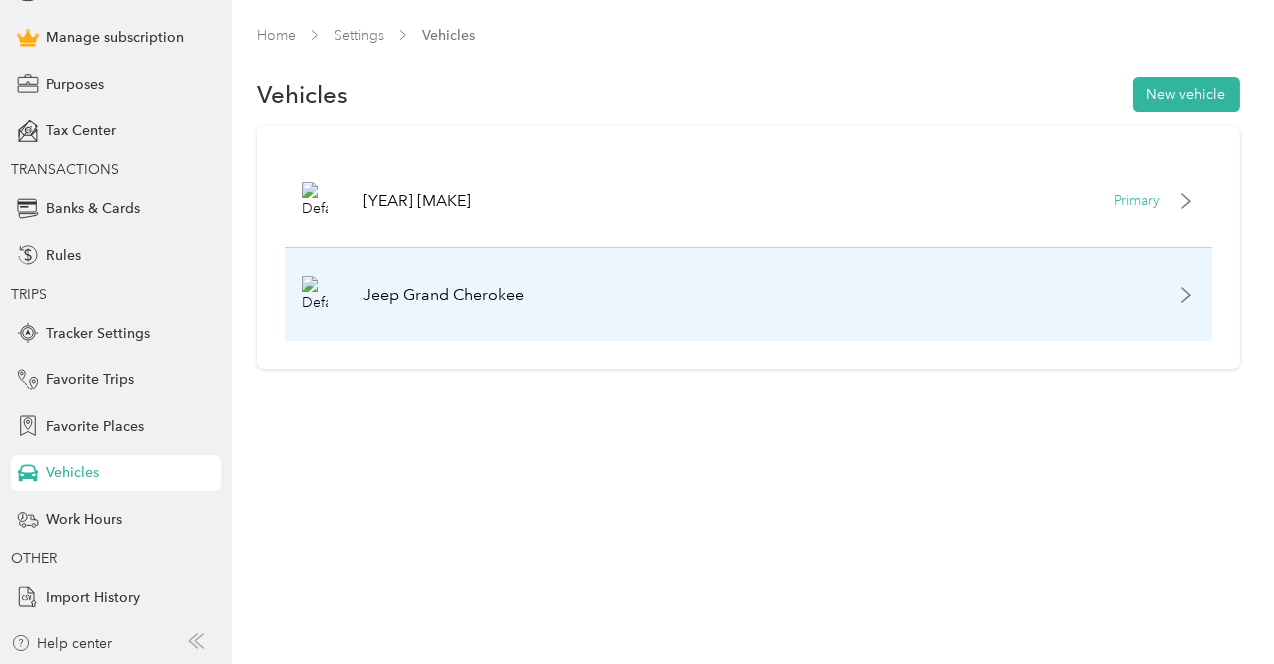 click on "Jeep Grand Cherokee" at bounding box center (443, 295) 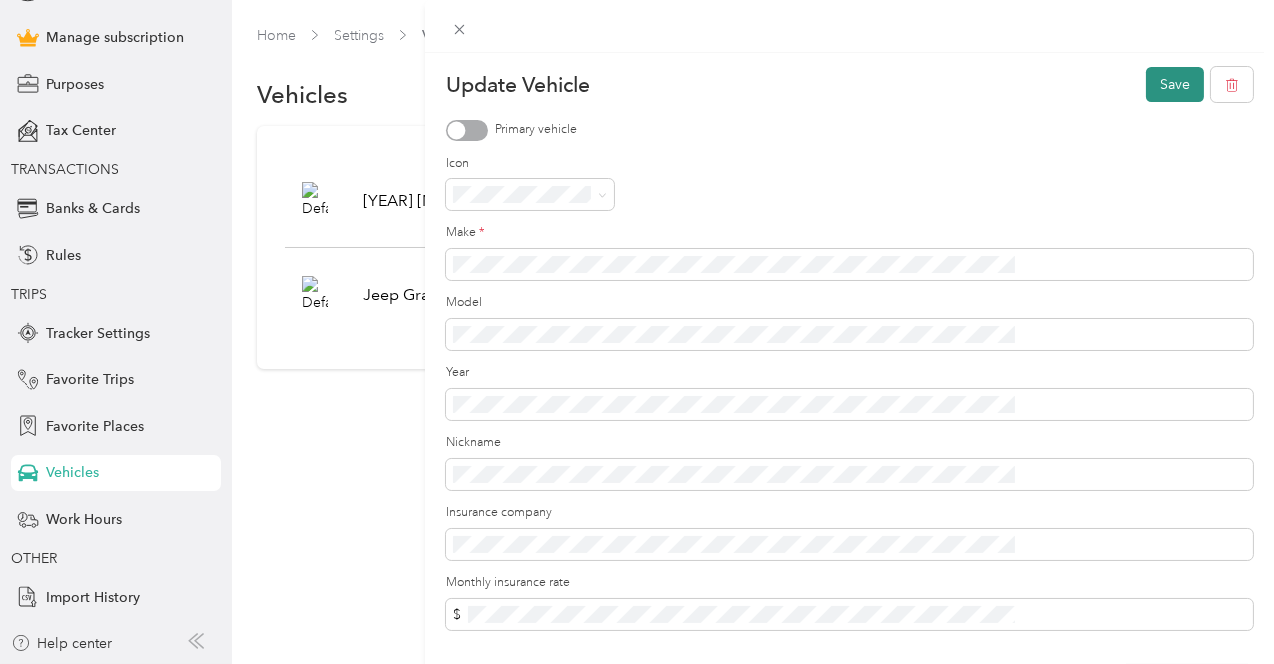 click on "Save" at bounding box center [1175, 84] 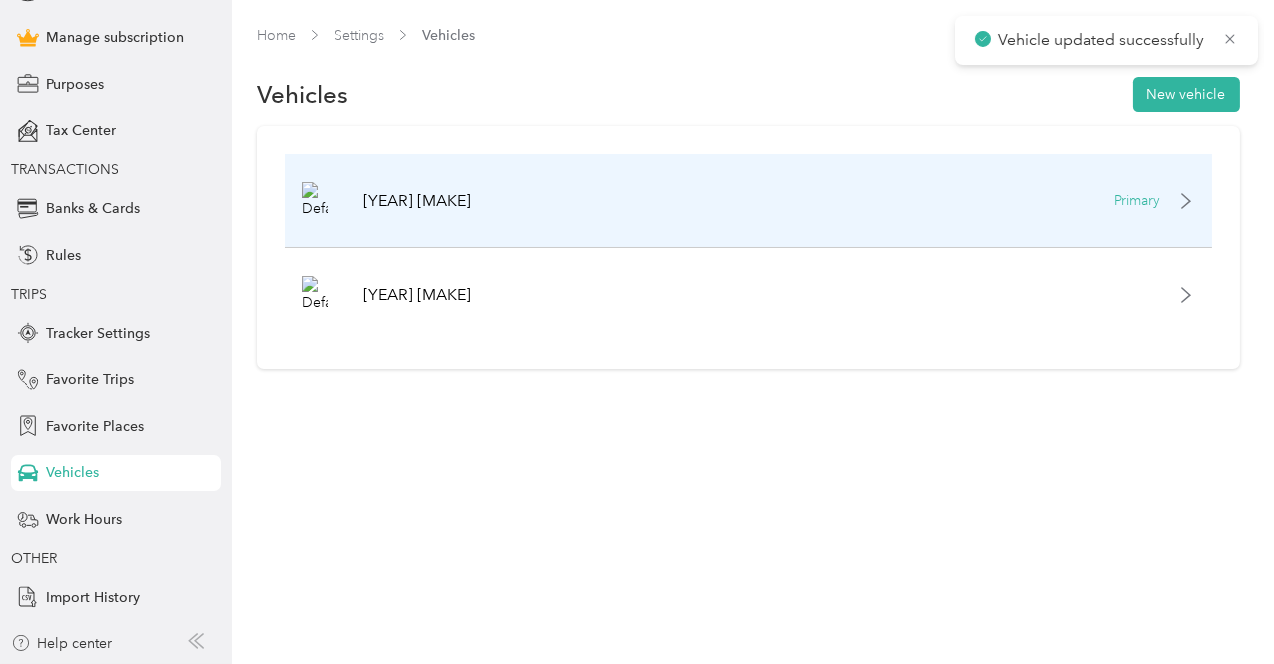 click on "[YEAR] [MAKE]" at bounding box center (417, 201) 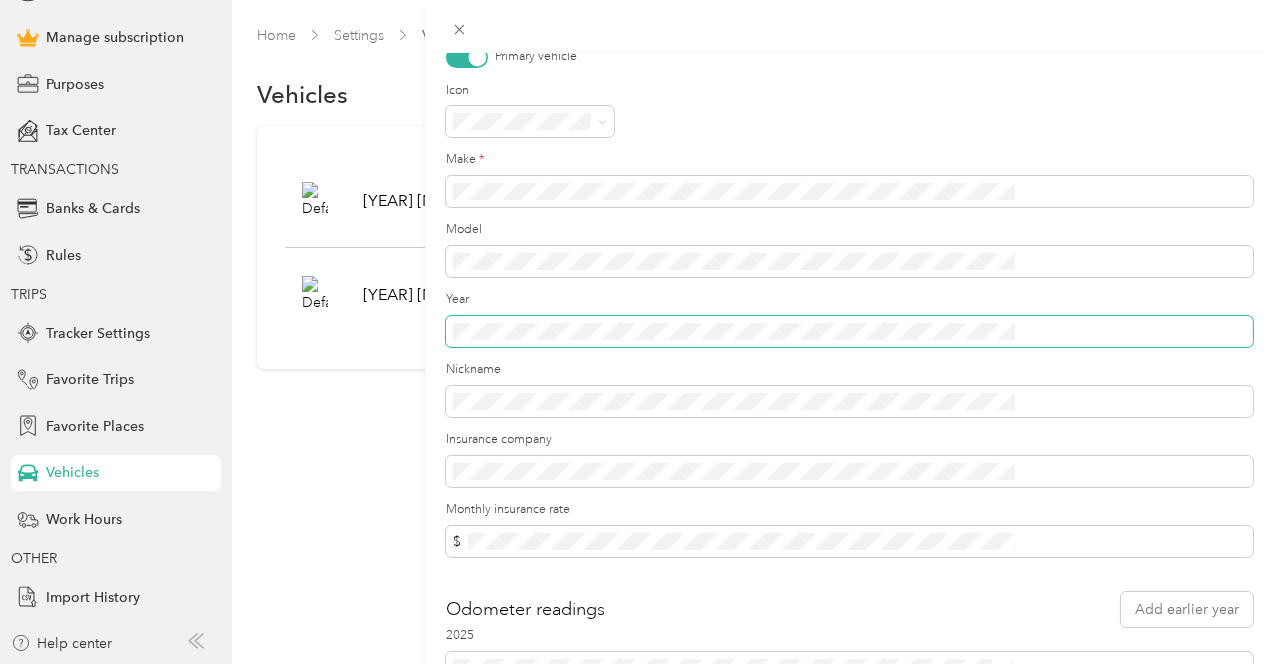 scroll, scrollTop: 198, scrollLeft: 0, axis: vertical 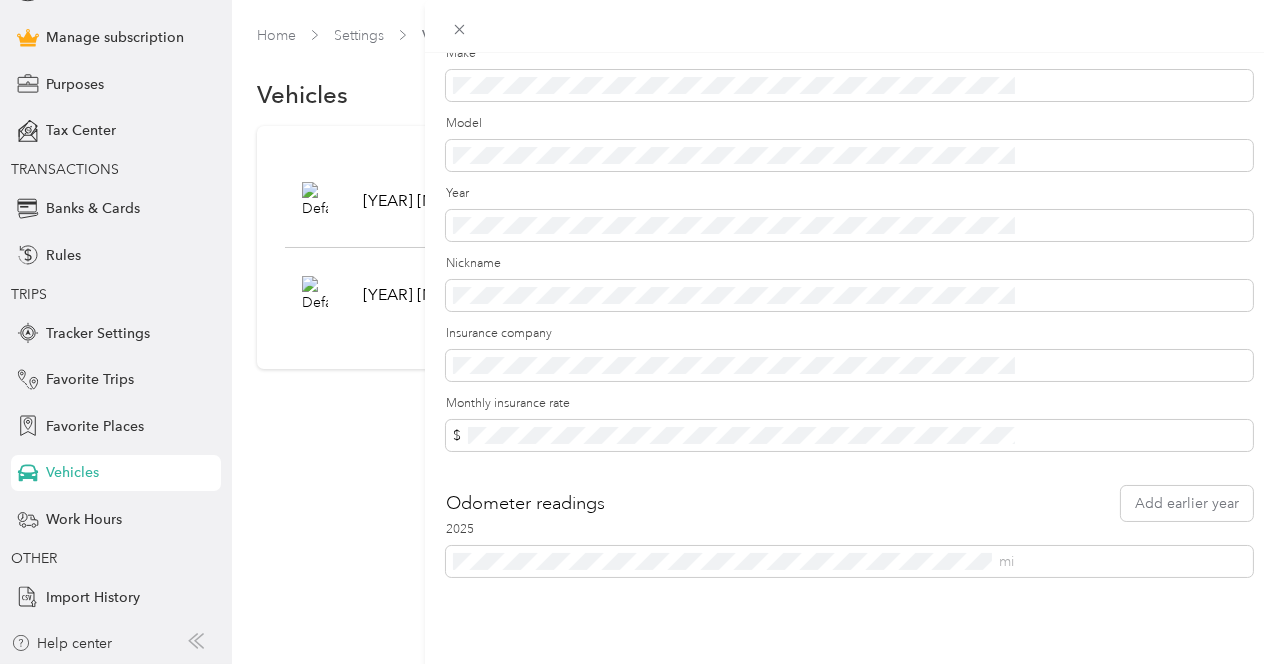 click on "Update Vehicle Save Primary vehicle   Icon   Make   * Model   Year   Nickname   Insurance company   Monthly insurance rate   $ Odometer readings Add earlier year 2025   mi" at bounding box center (637, 332) 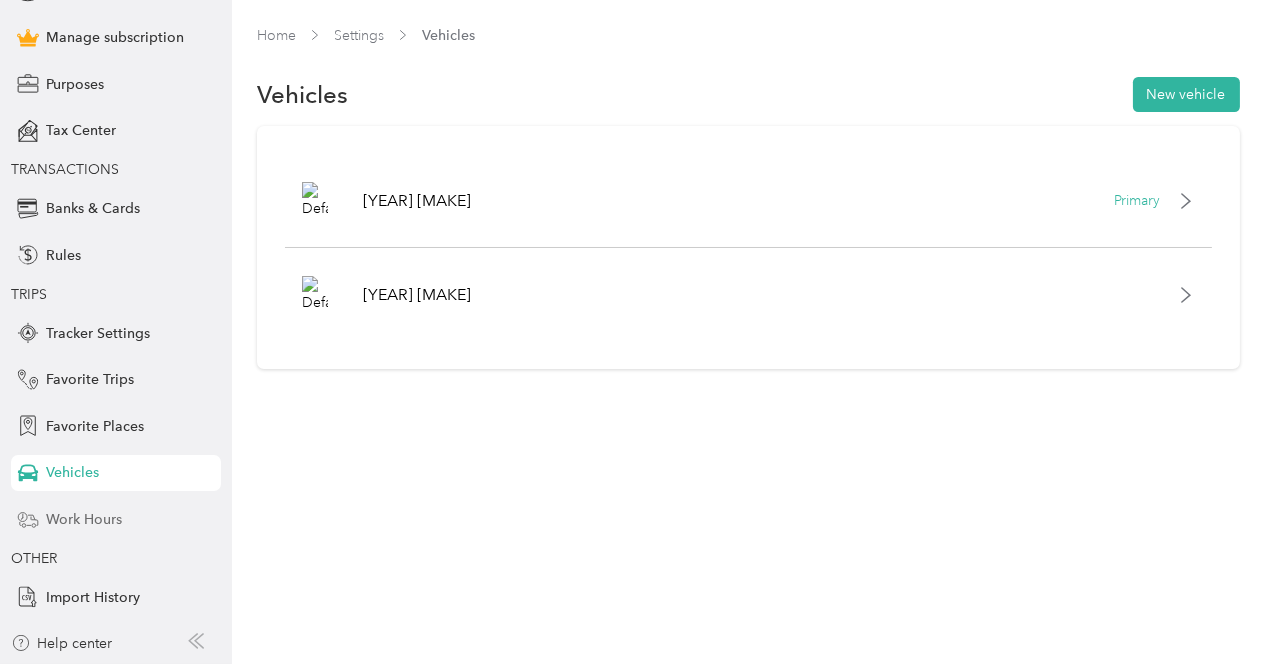 click on "Work Hours" at bounding box center (84, 519) 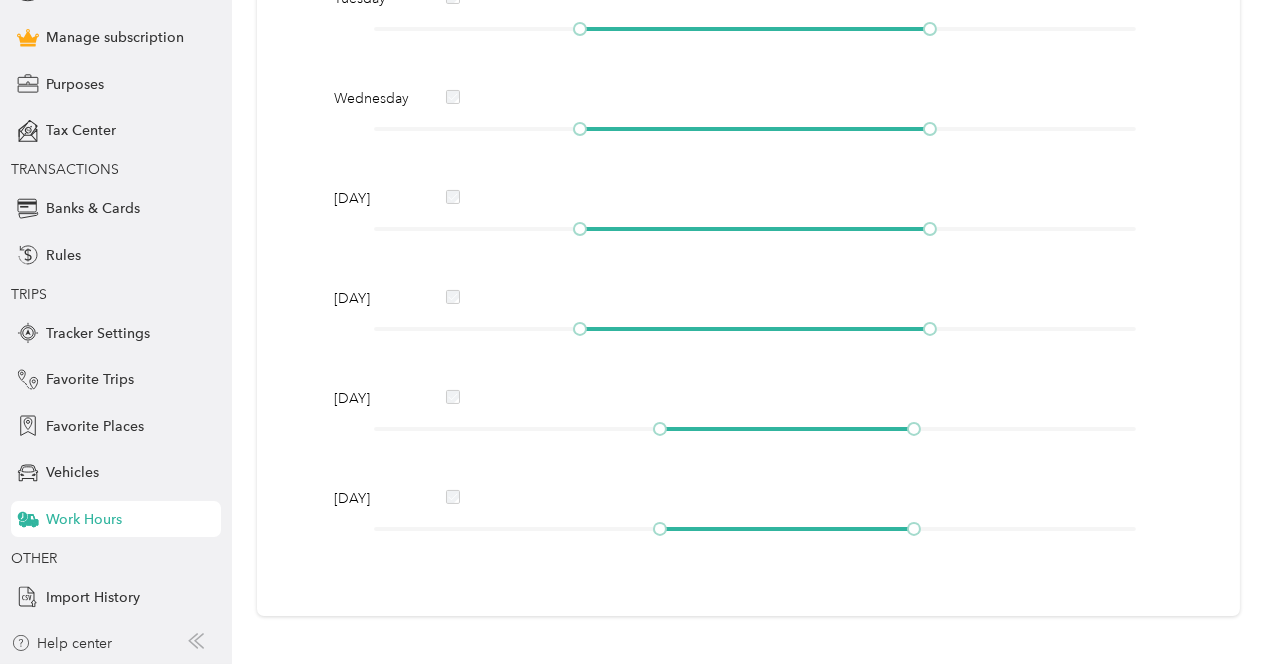 scroll, scrollTop: 625, scrollLeft: 0, axis: vertical 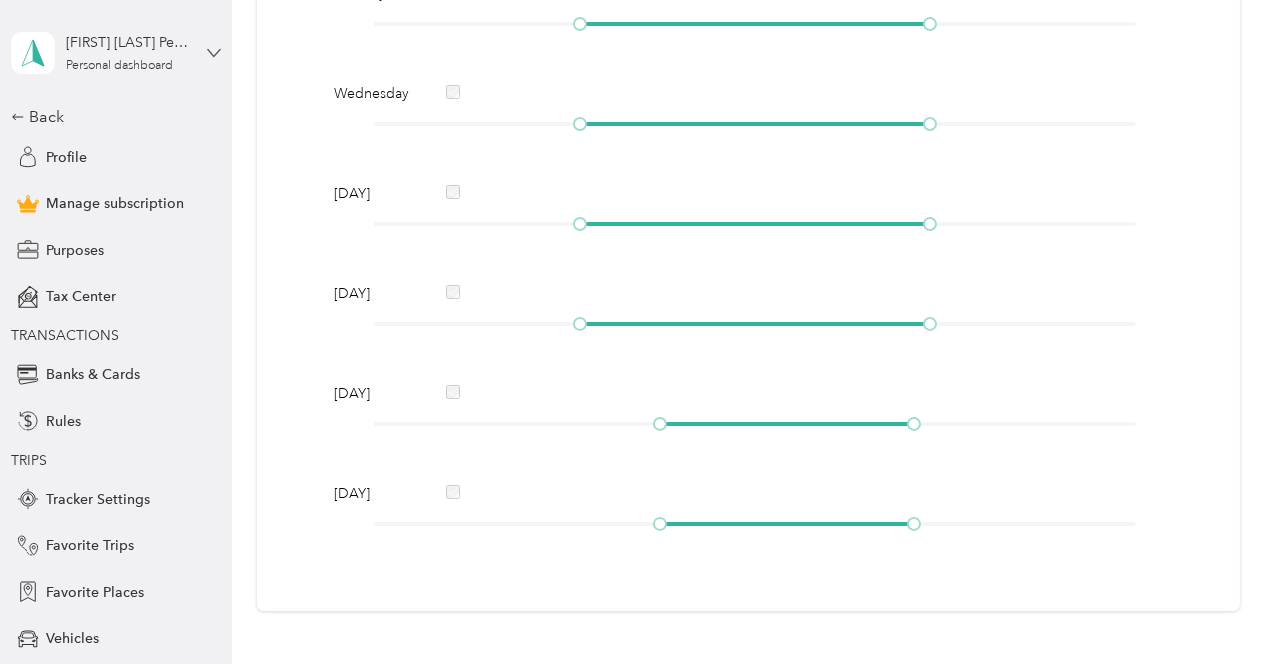 click 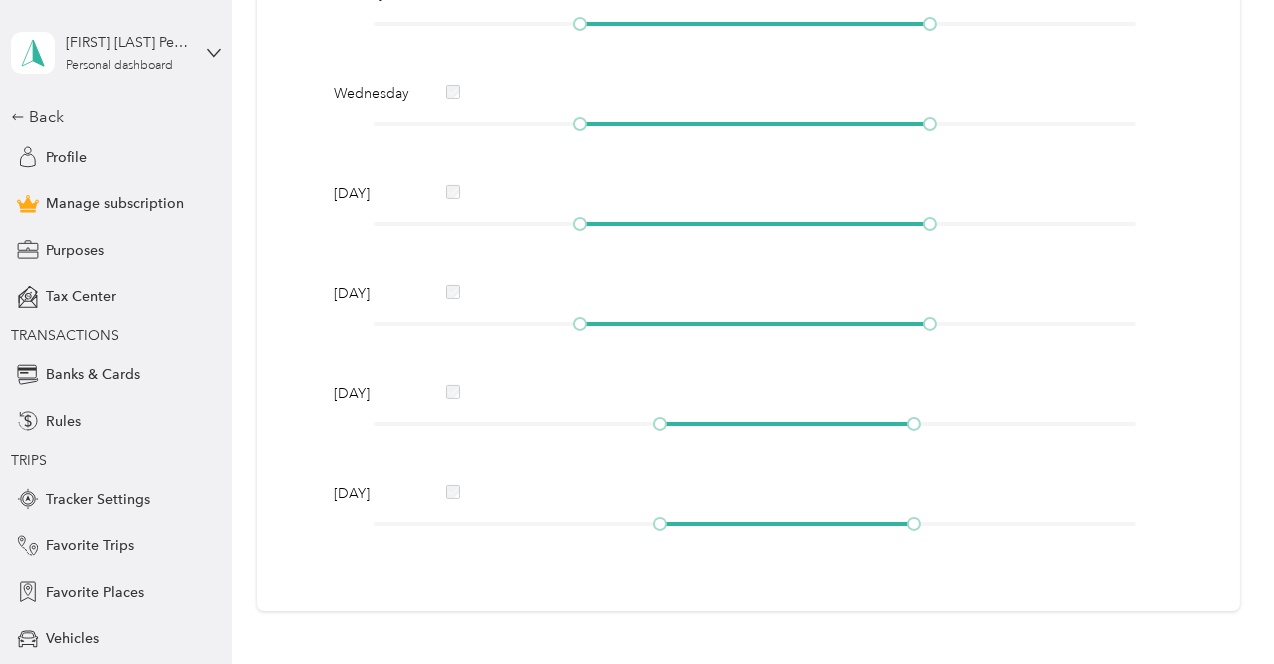 click on "[DAY] [DAY] [DAY] [DAY] [DAY] [DAY] [DAY]" at bounding box center [748, 212] 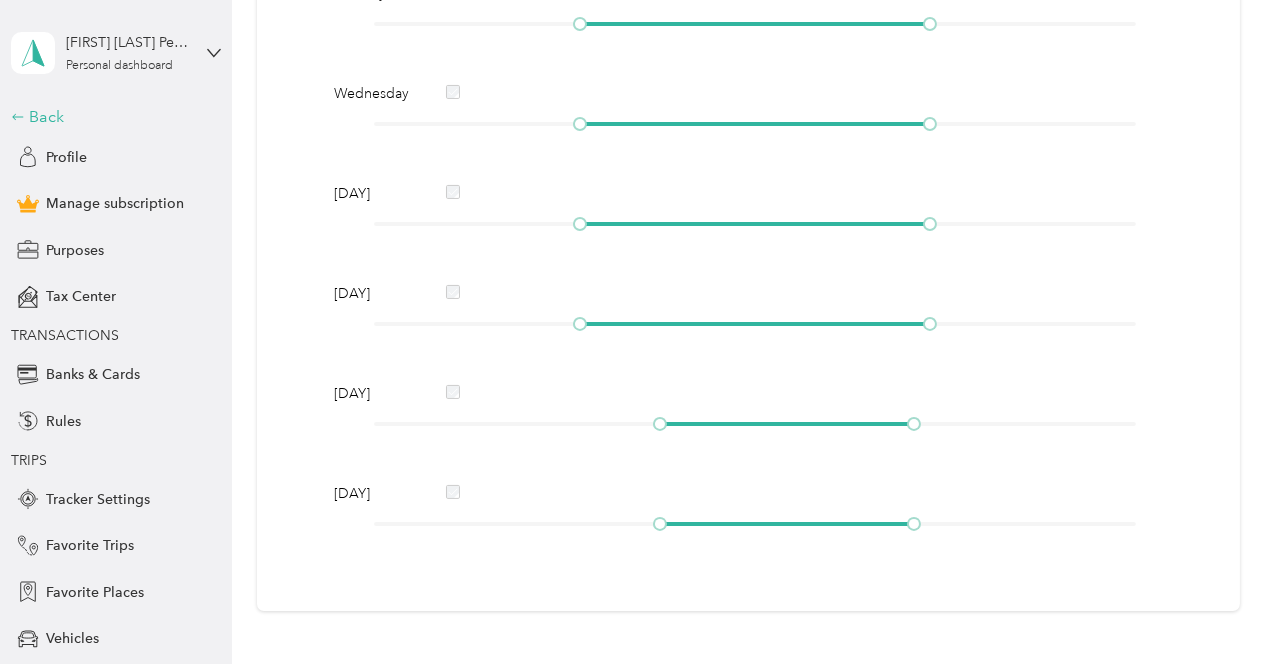 click on "Back" at bounding box center [111, 117] 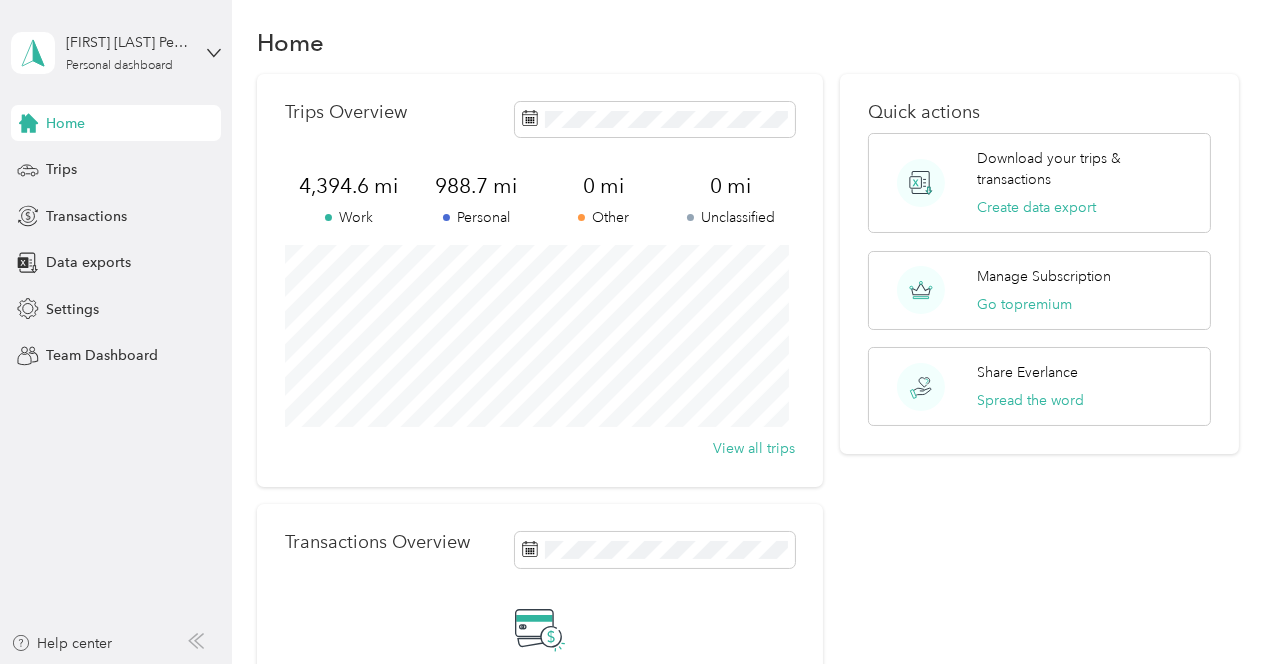 scroll, scrollTop: 0, scrollLeft: 0, axis: both 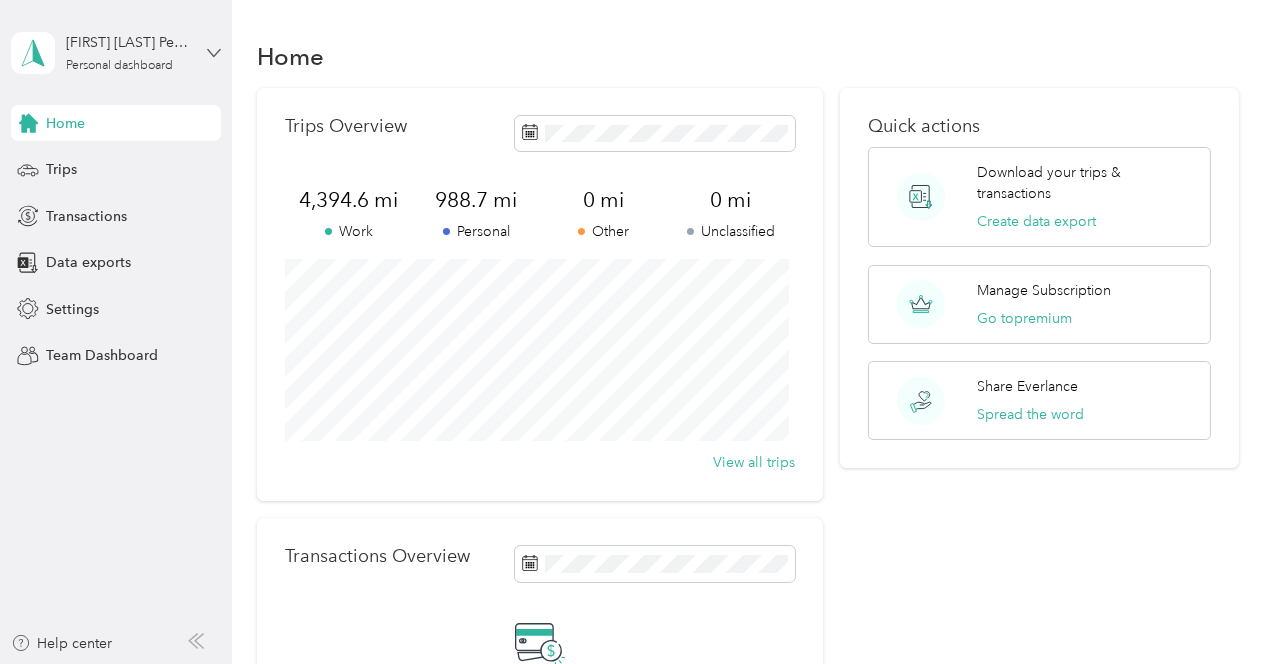 click 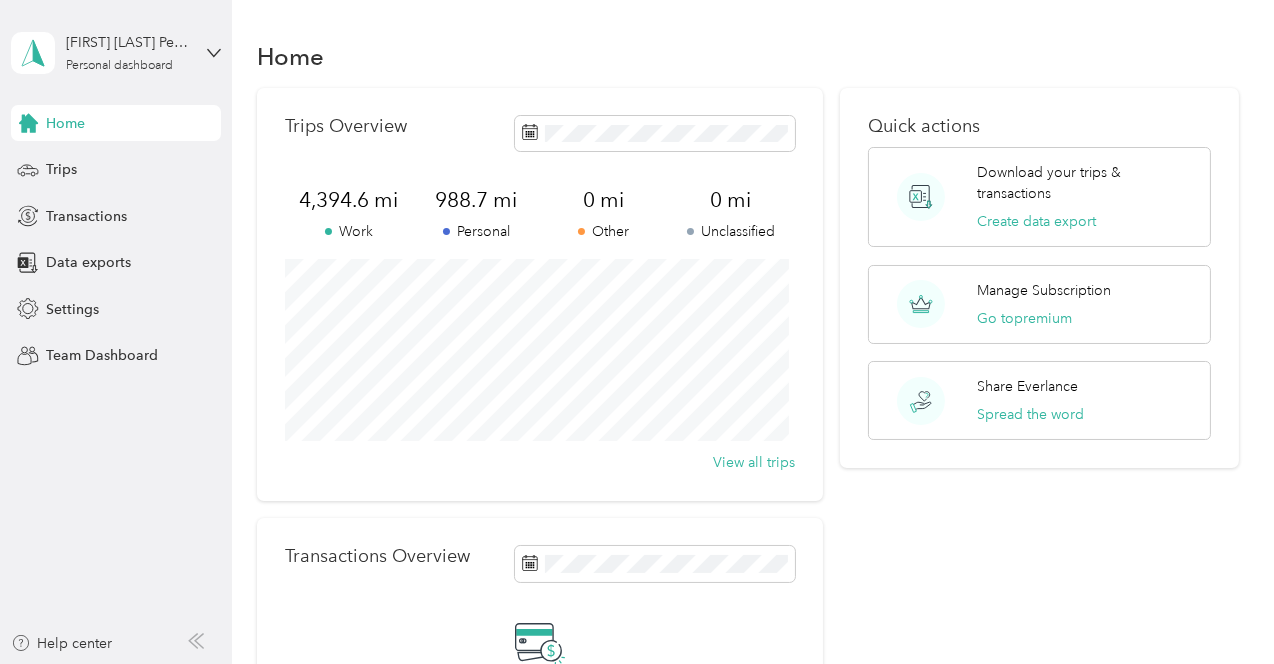 click on "Home" at bounding box center [748, 56] 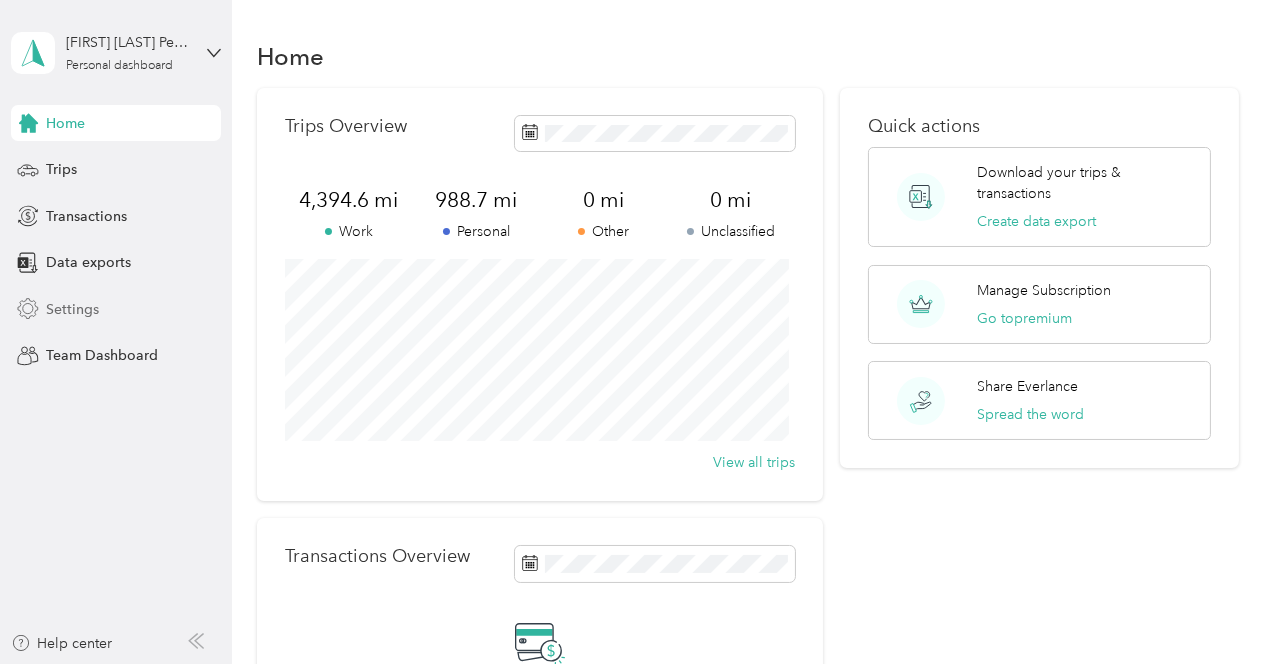 click on "Settings" at bounding box center (72, 309) 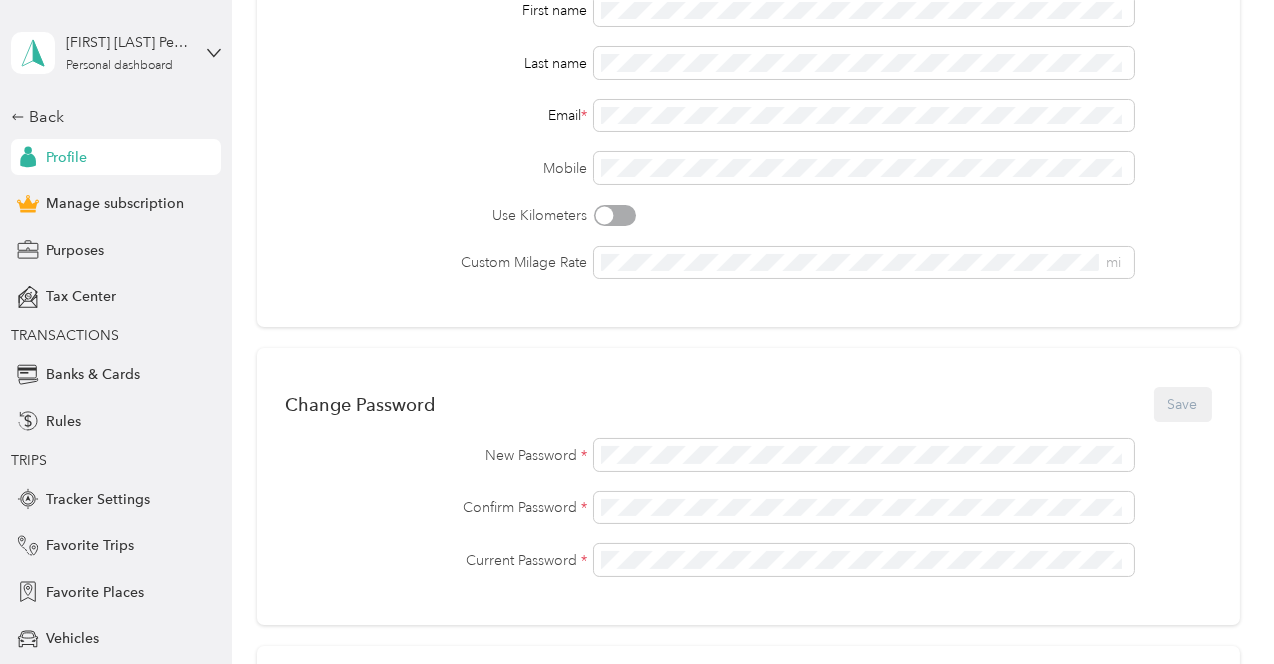 scroll, scrollTop: 0, scrollLeft: 0, axis: both 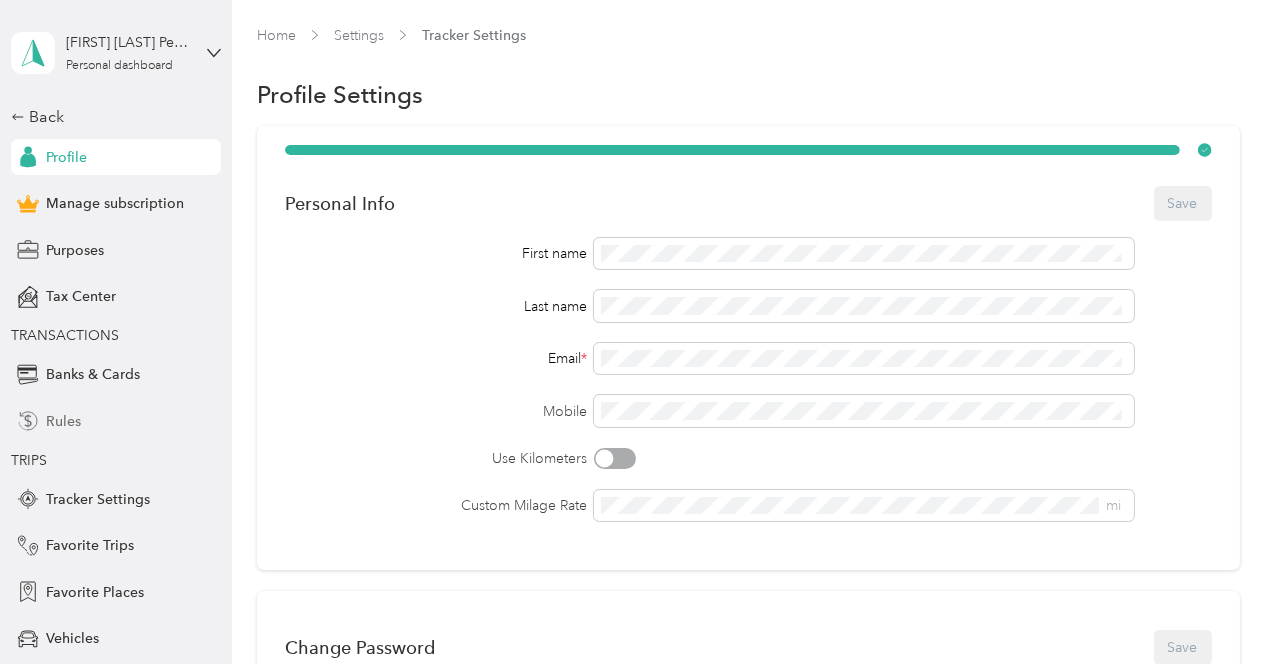 click on "Rules" at bounding box center [63, 421] 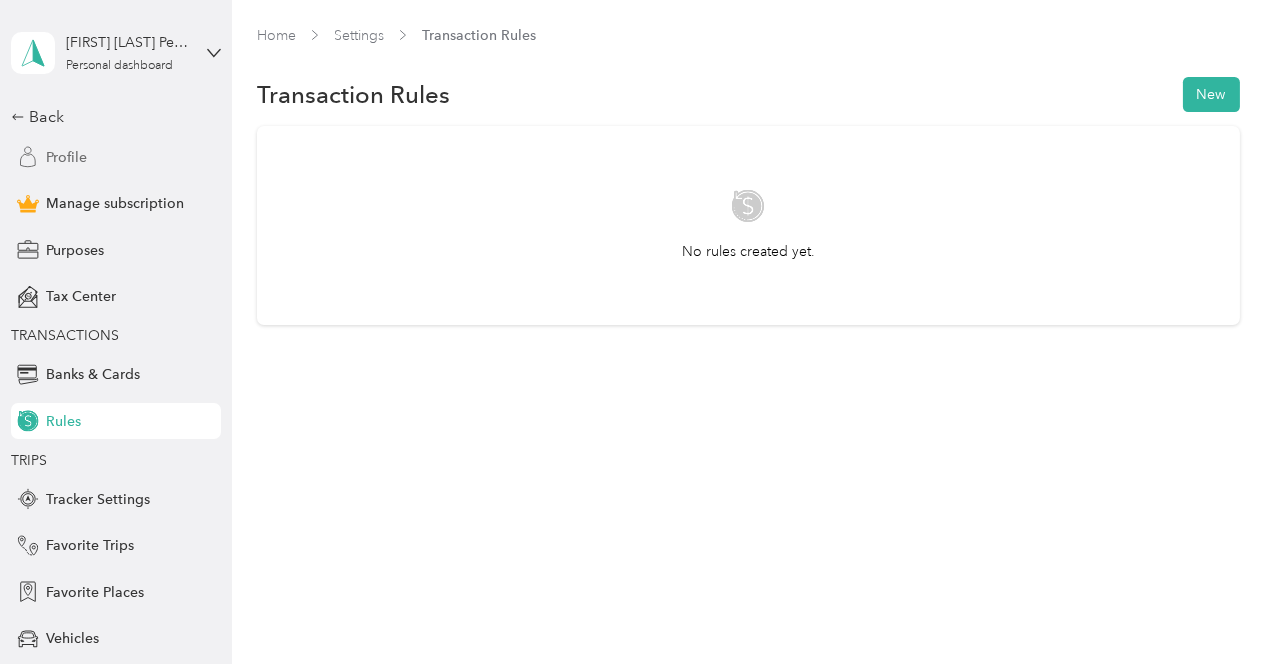 click on "Profile" at bounding box center (66, 157) 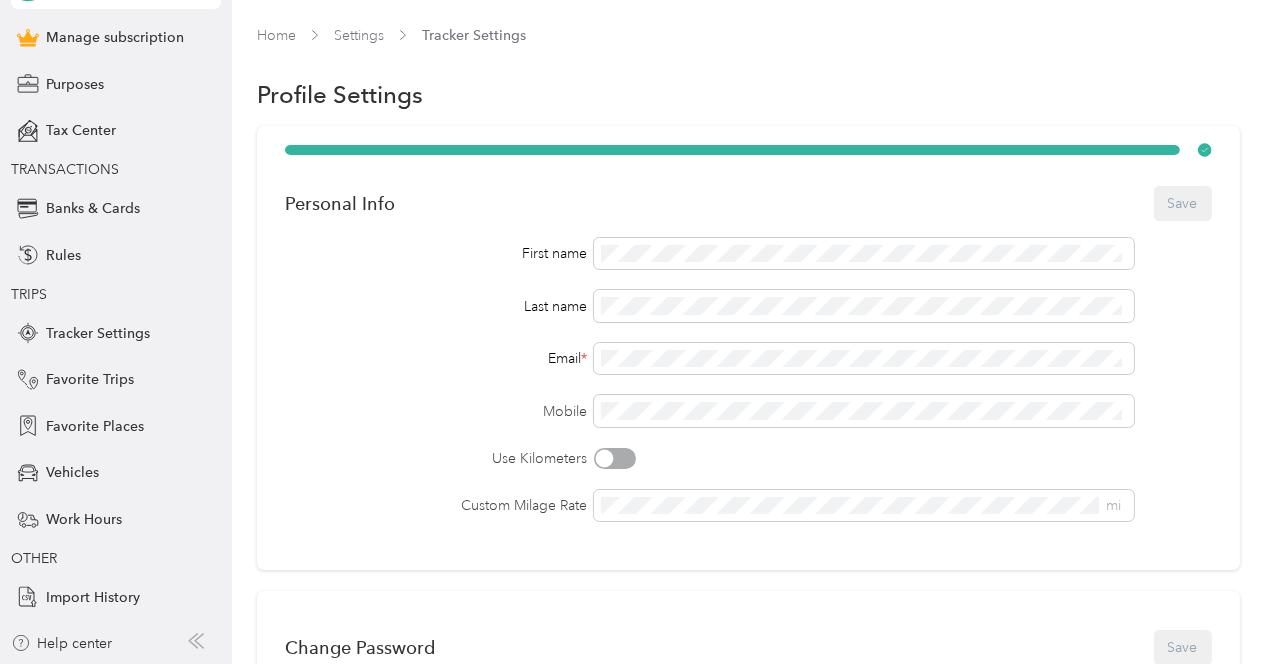 scroll, scrollTop: 0, scrollLeft: 0, axis: both 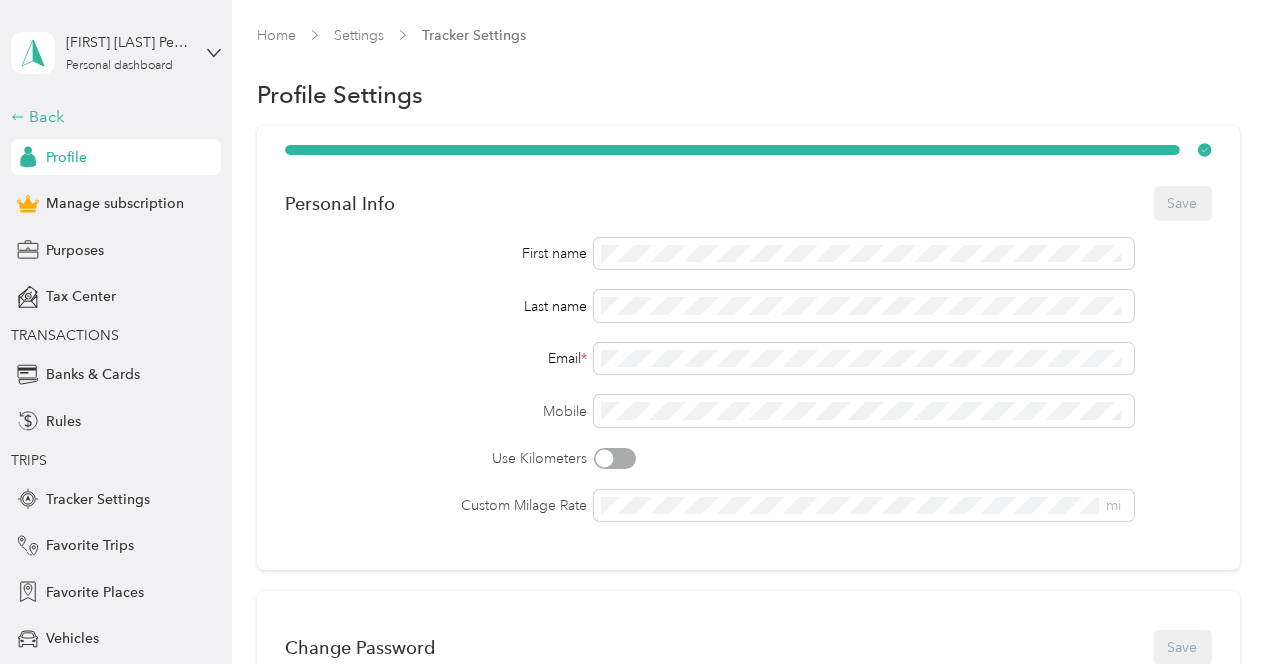 click on "Back" at bounding box center (111, 117) 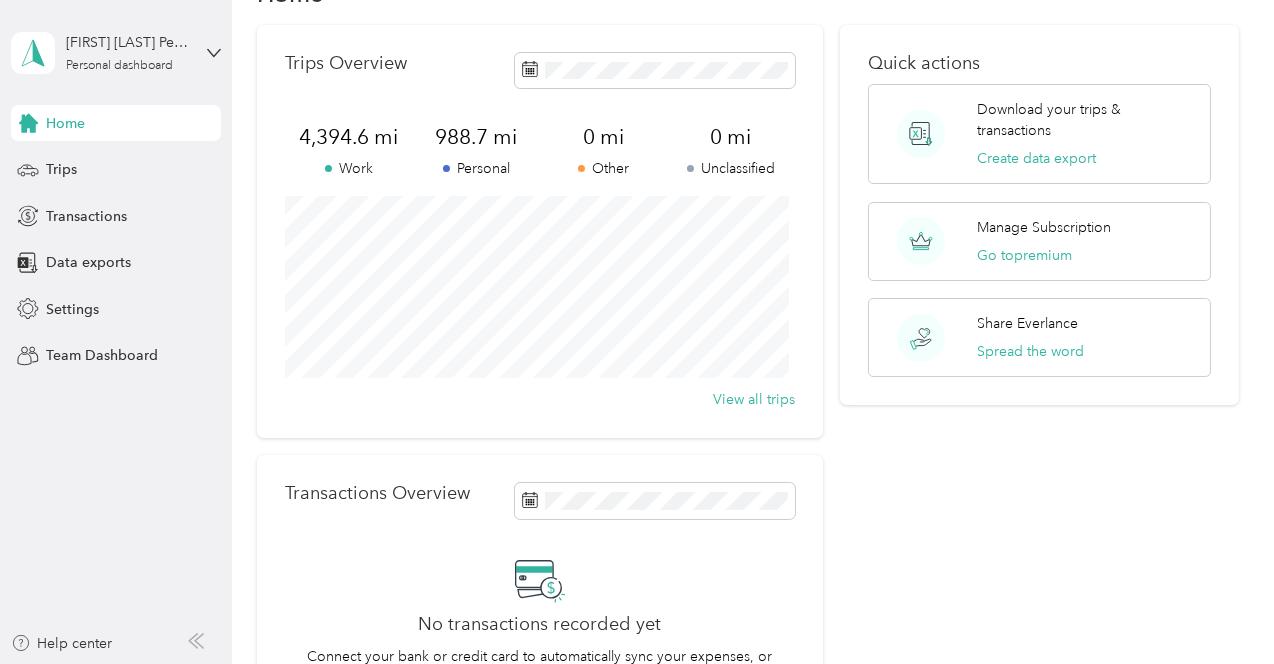 scroll, scrollTop: 0, scrollLeft: 0, axis: both 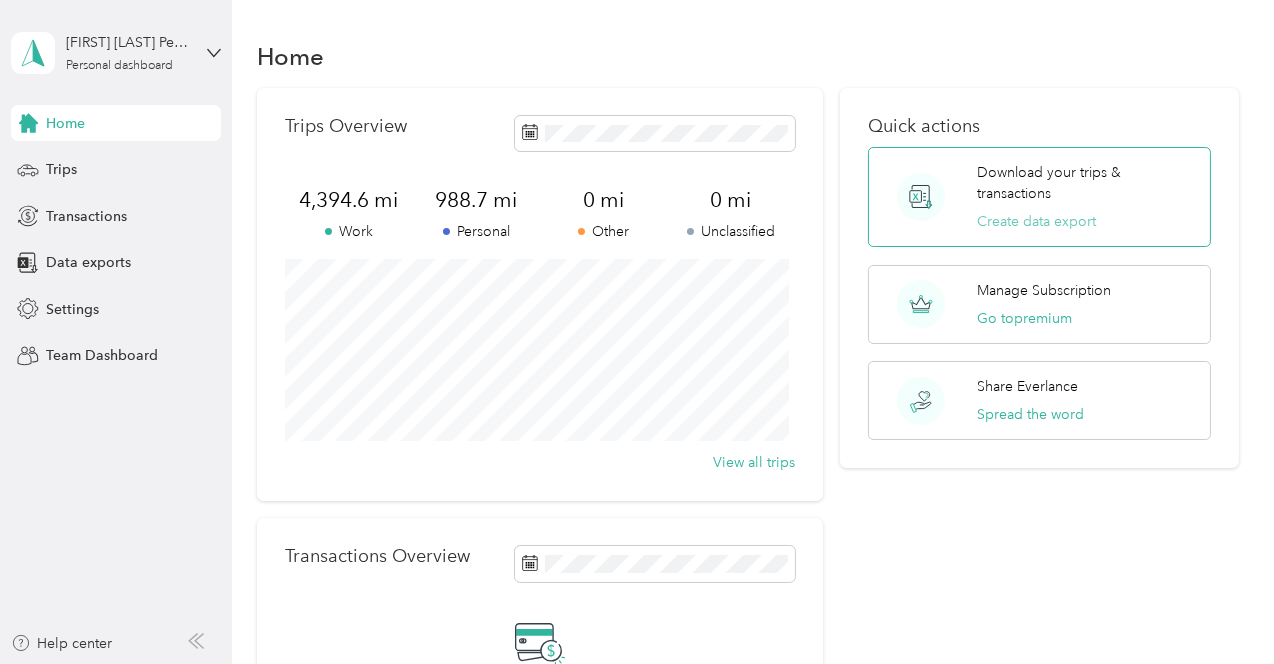 click on "Create data export" at bounding box center [1036, 221] 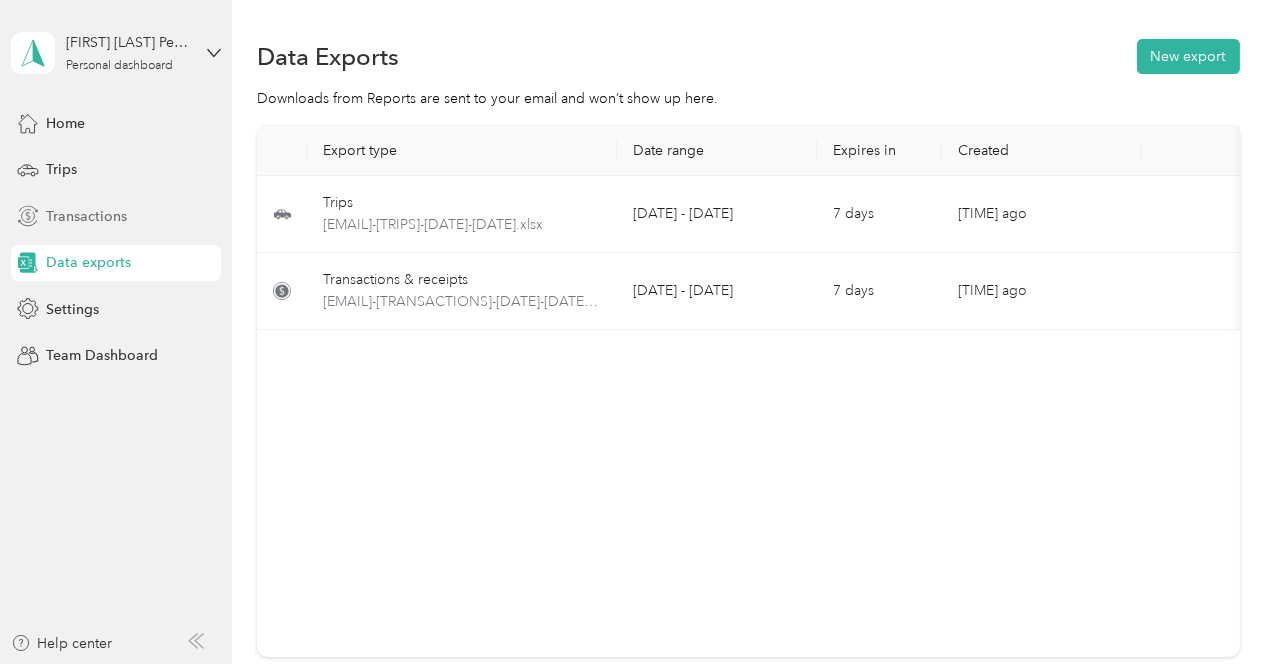 click on "Transactions" at bounding box center [86, 216] 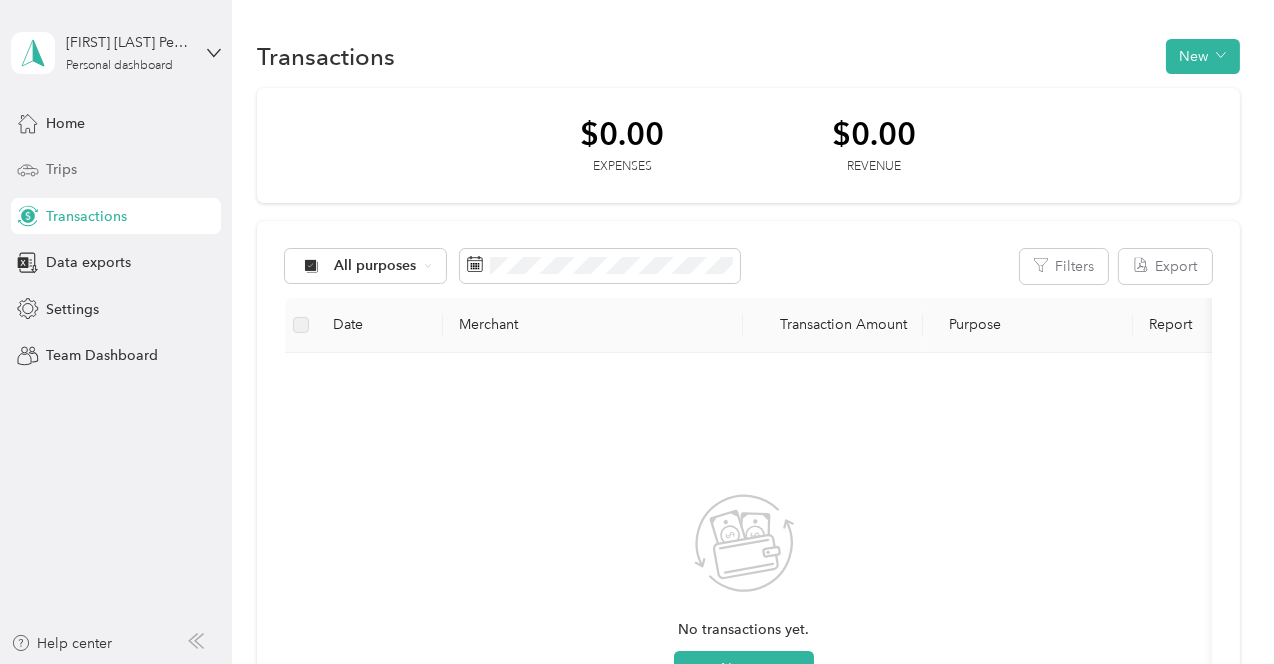 click on "Trips" at bounding box center [61, 169] 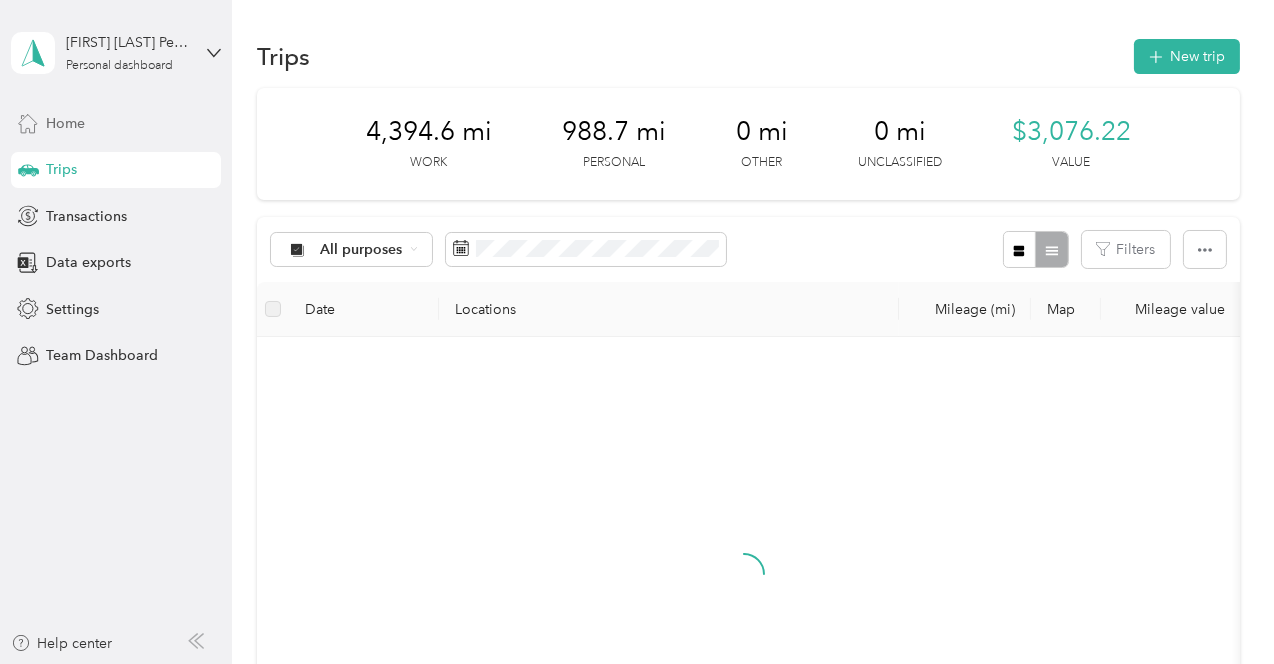 click on "Home" at bounding box center [65, 123] 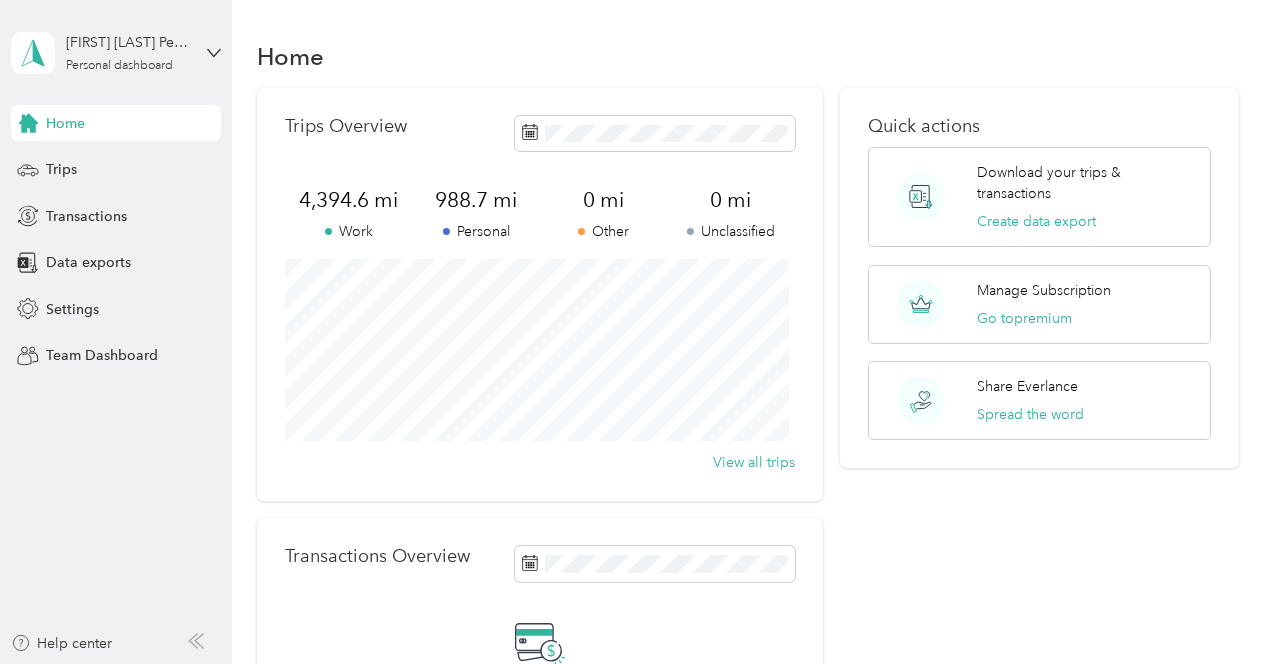 drag, startPoint x: 459, startPoint y: 70, endPoint x: 422, endPoint y: 69, distance: 37.01351 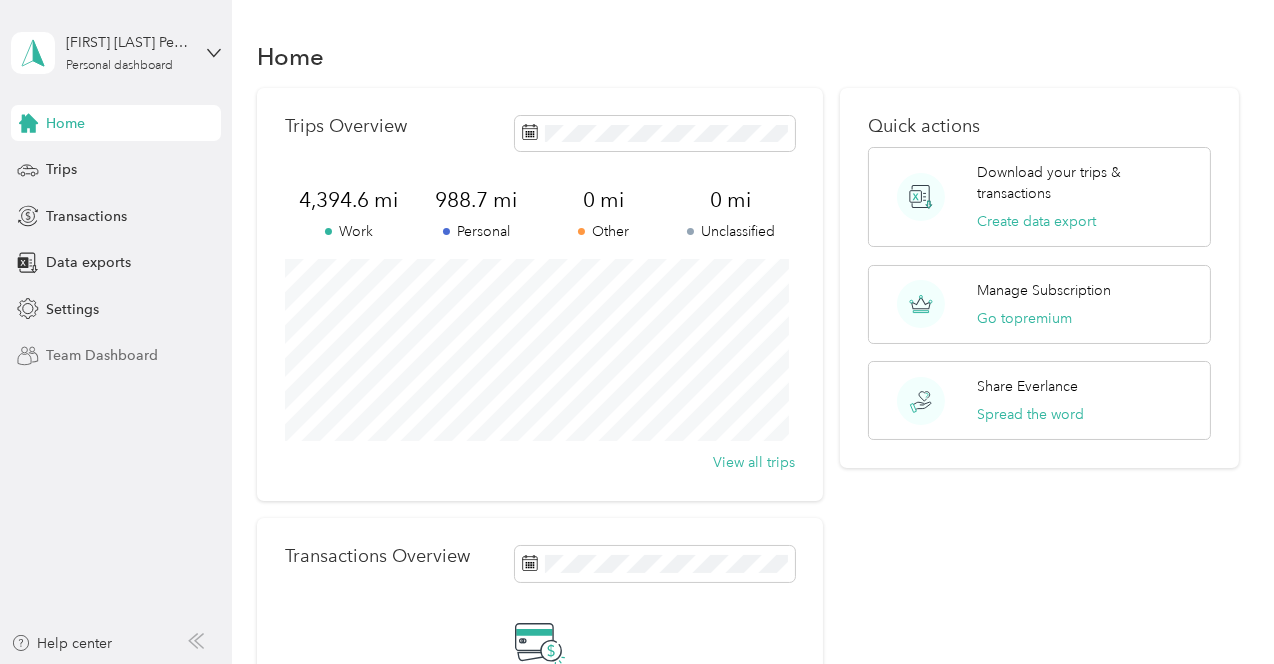click on "Team Dashboard" at bounding box center (102, 355) 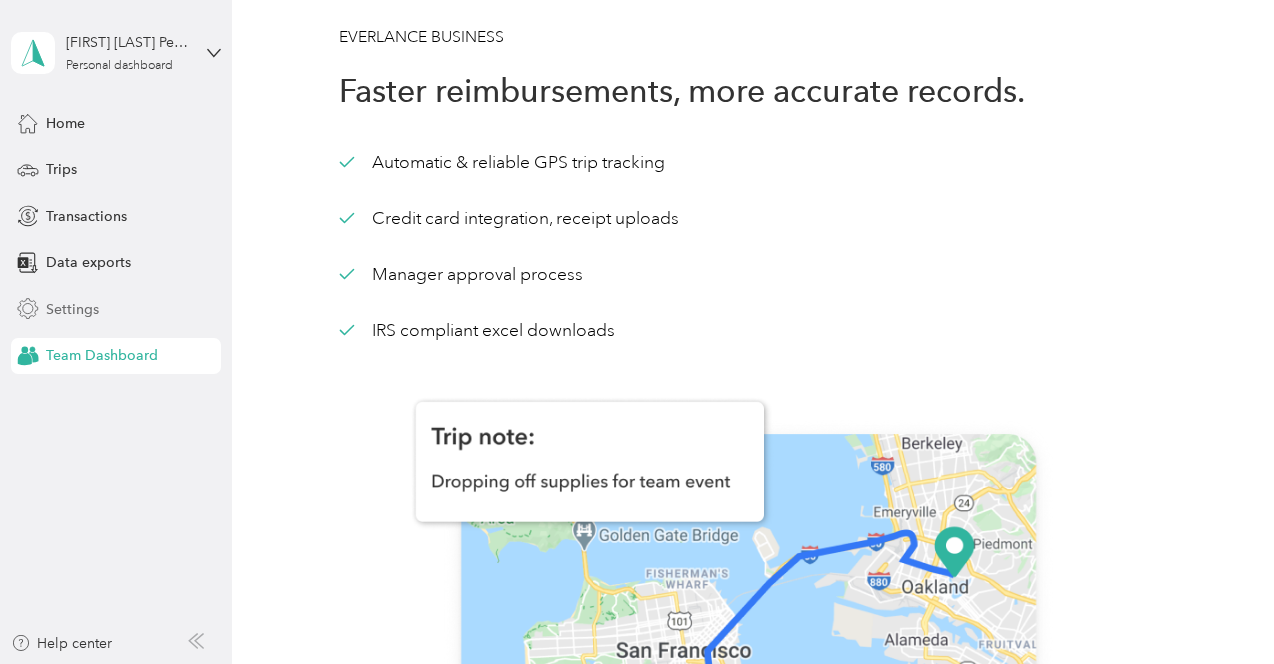 click on "Settings" at bounding box center (72, 309) 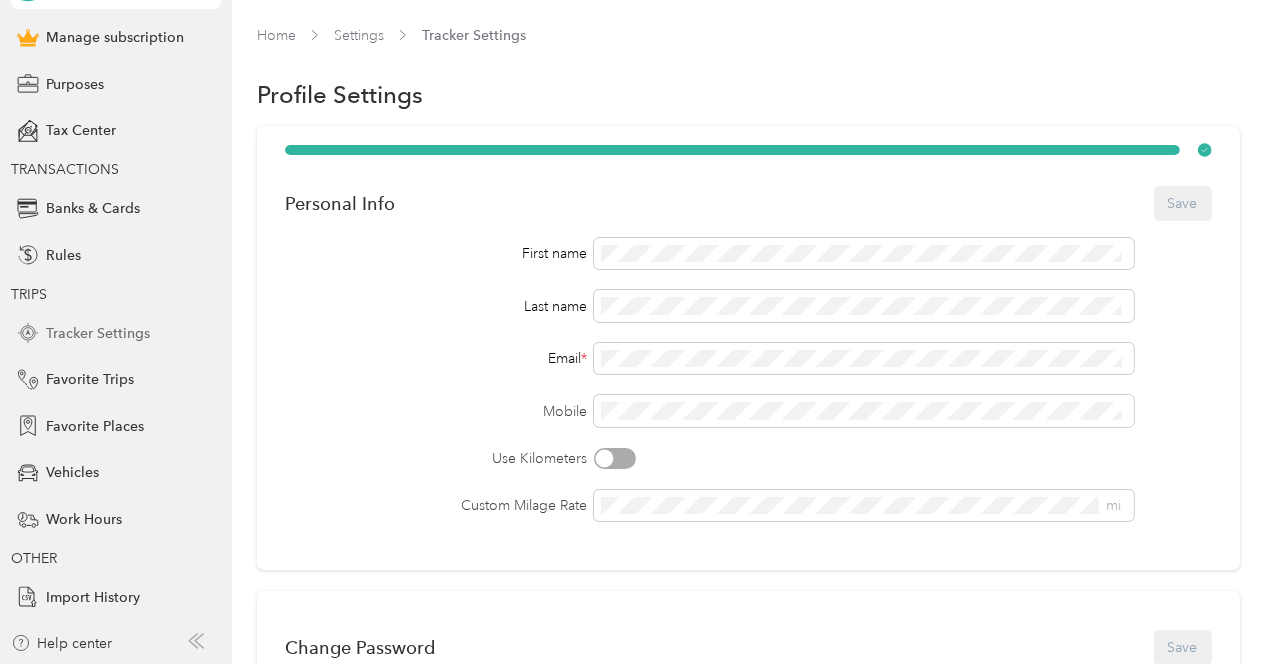 scroll, scrollTop: 0, scrollLeft: 0, axis: both 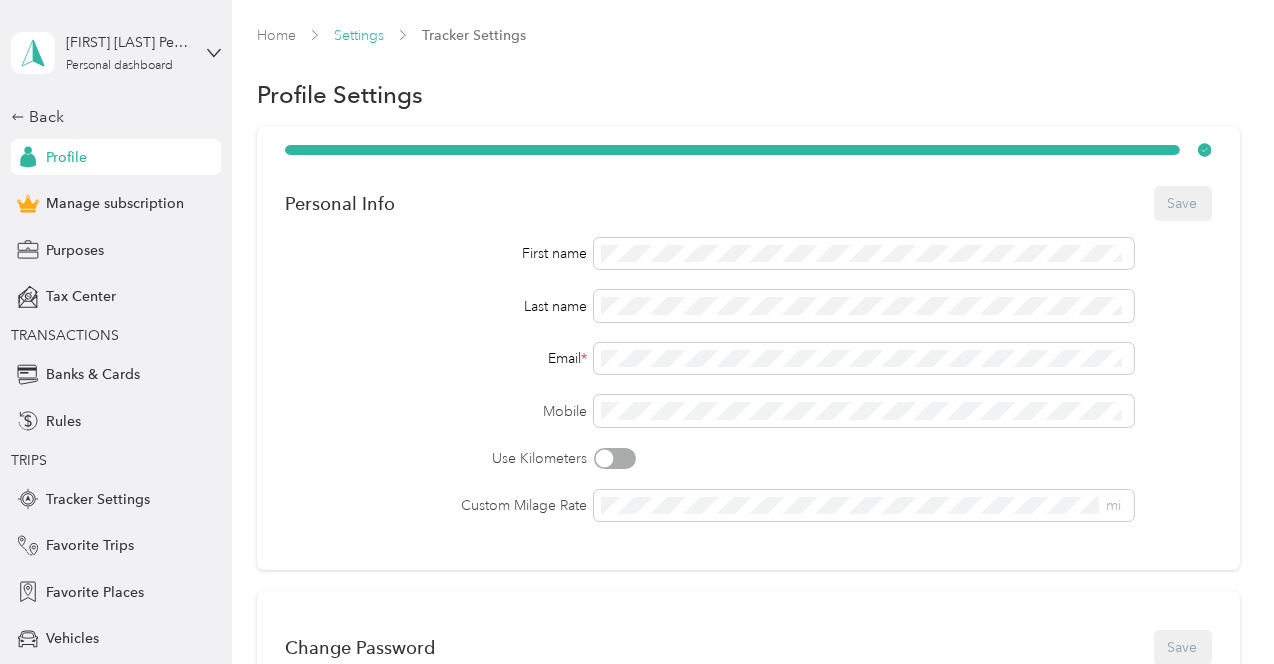 click on "Settings" at bounding box center (359, 35) 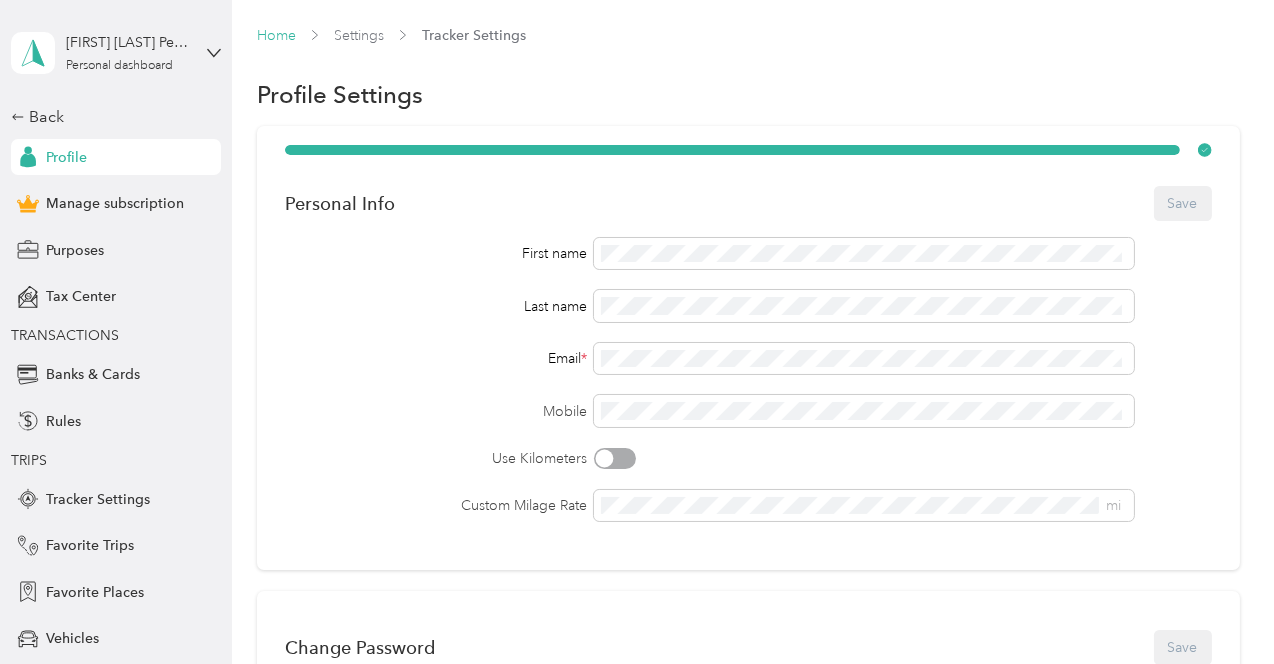 click on "Home" at bounding box center (276, 35) 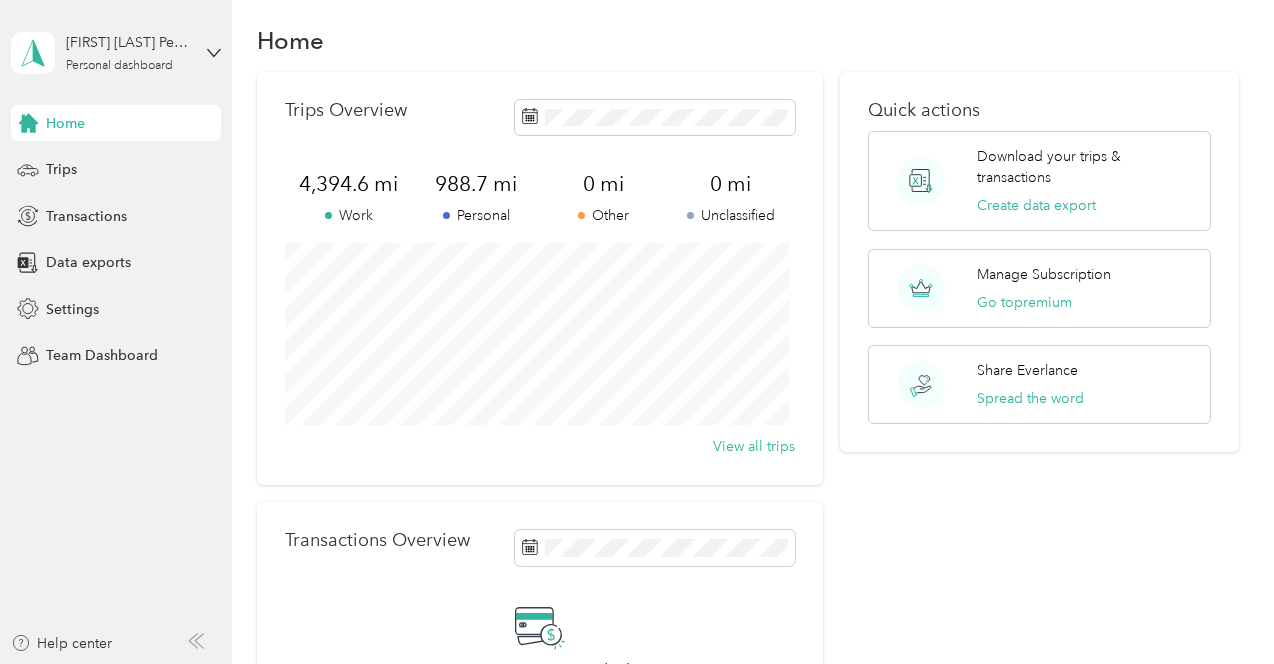 scroll, scrollTop: 0, scrollLeft: 0, axis: both 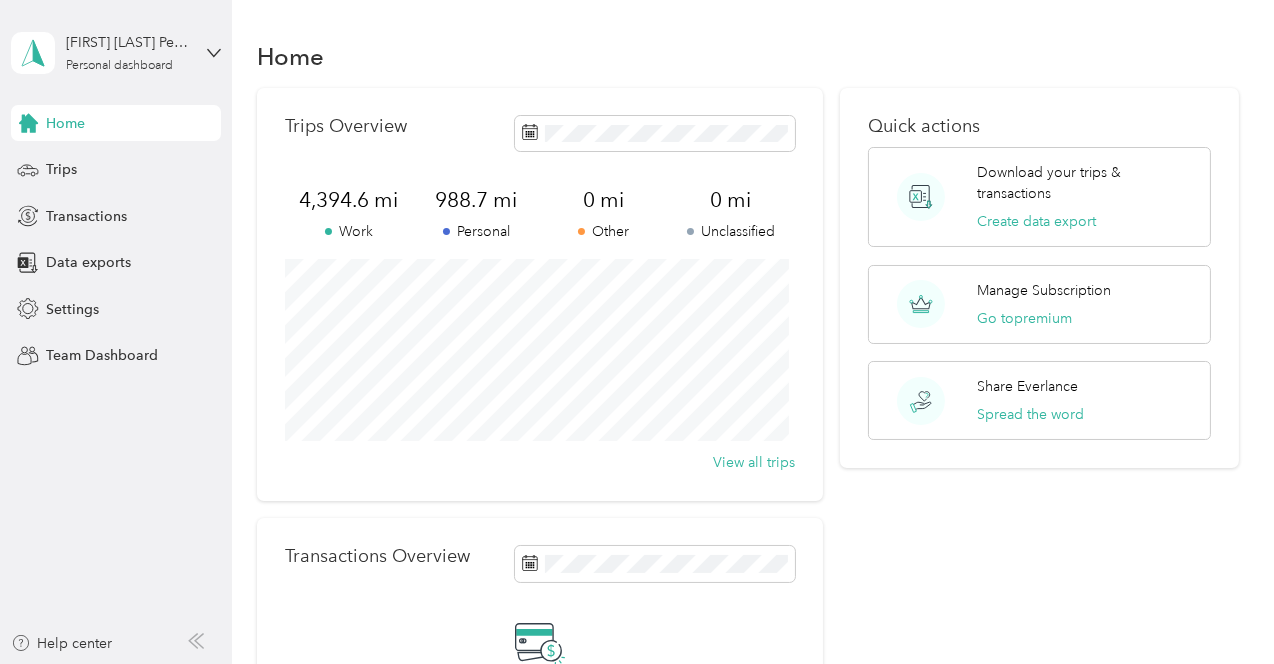drag, startPoint x: 1243, startPoint y: 1, endPoint x: 914, endPoint y: 13, distance: 329.21878 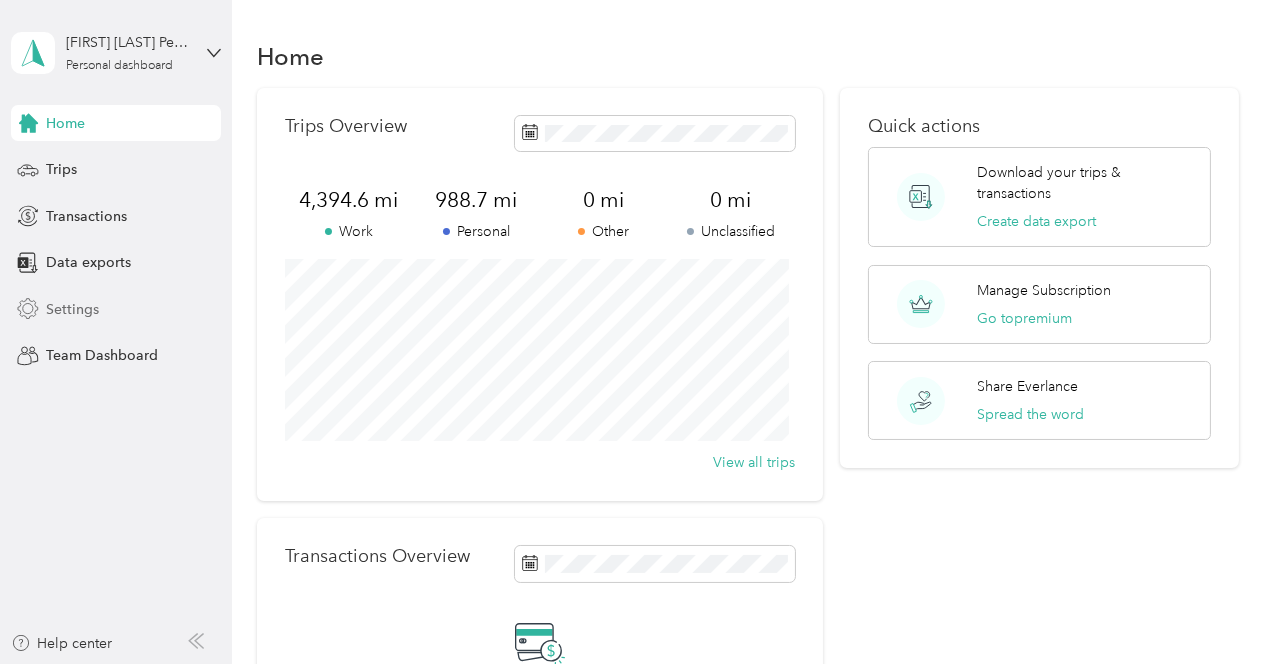click on "Settings" at bounding box center [72, 309] 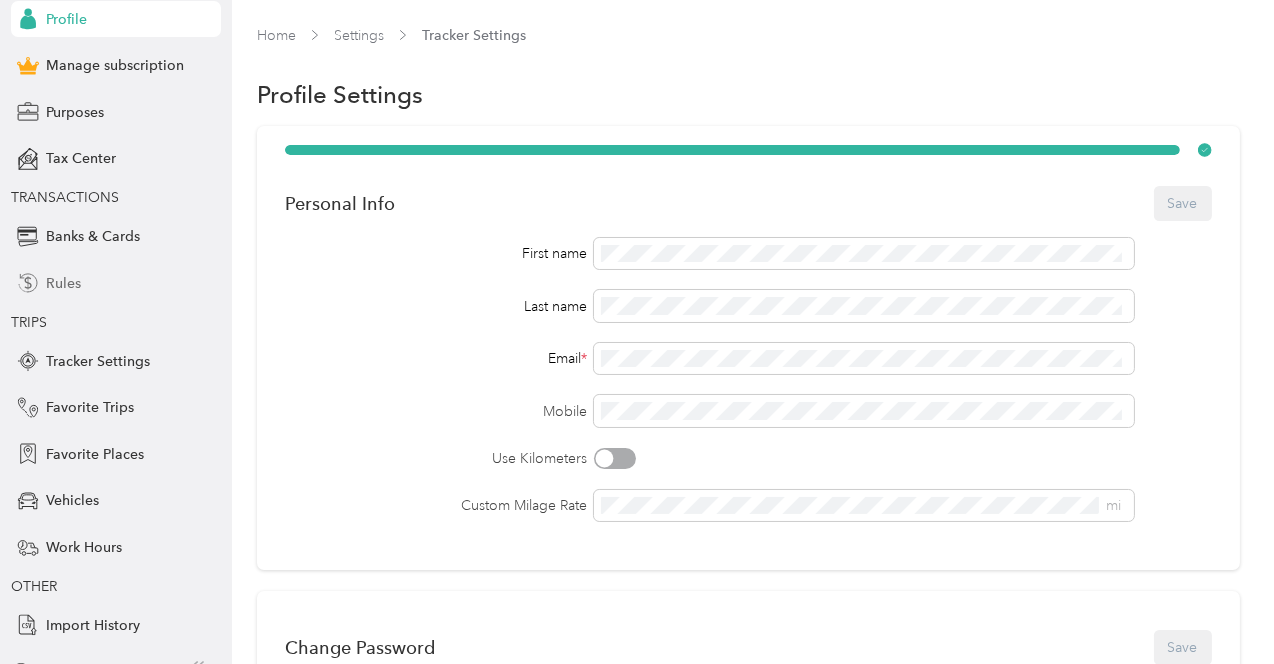 scroll, scrollTop: 166, scrollLeft: 0, axis: vertical 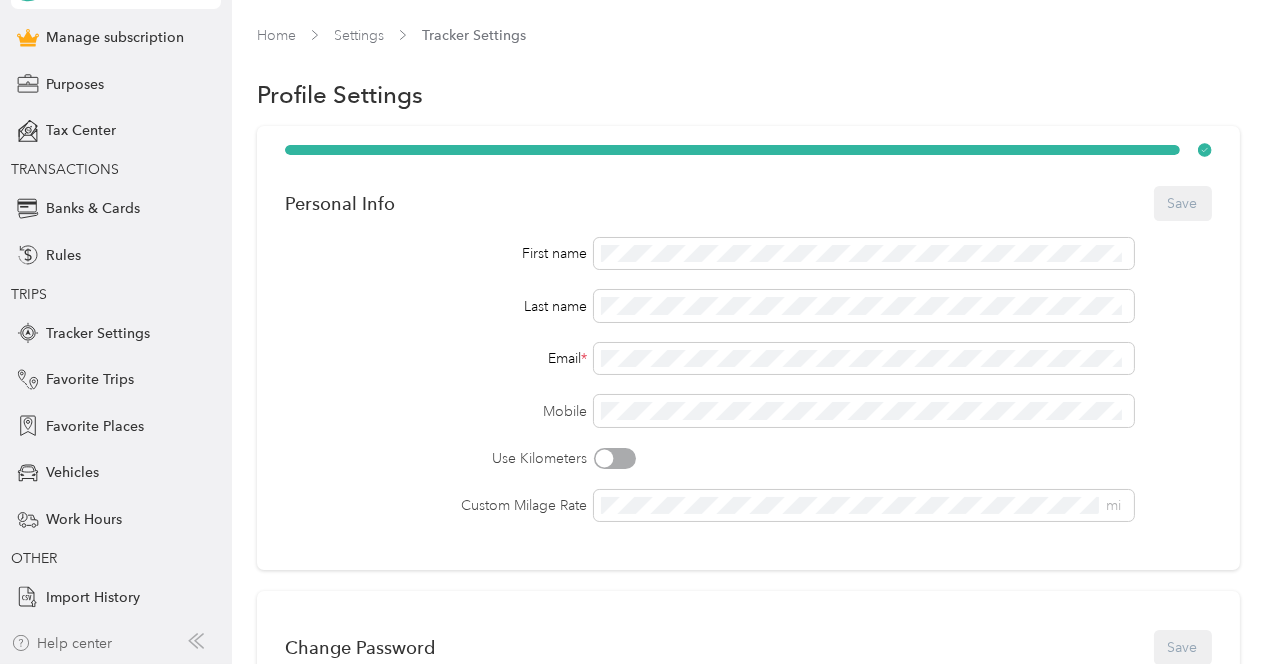 click on "Help center" at bounding box center [62, 643] 